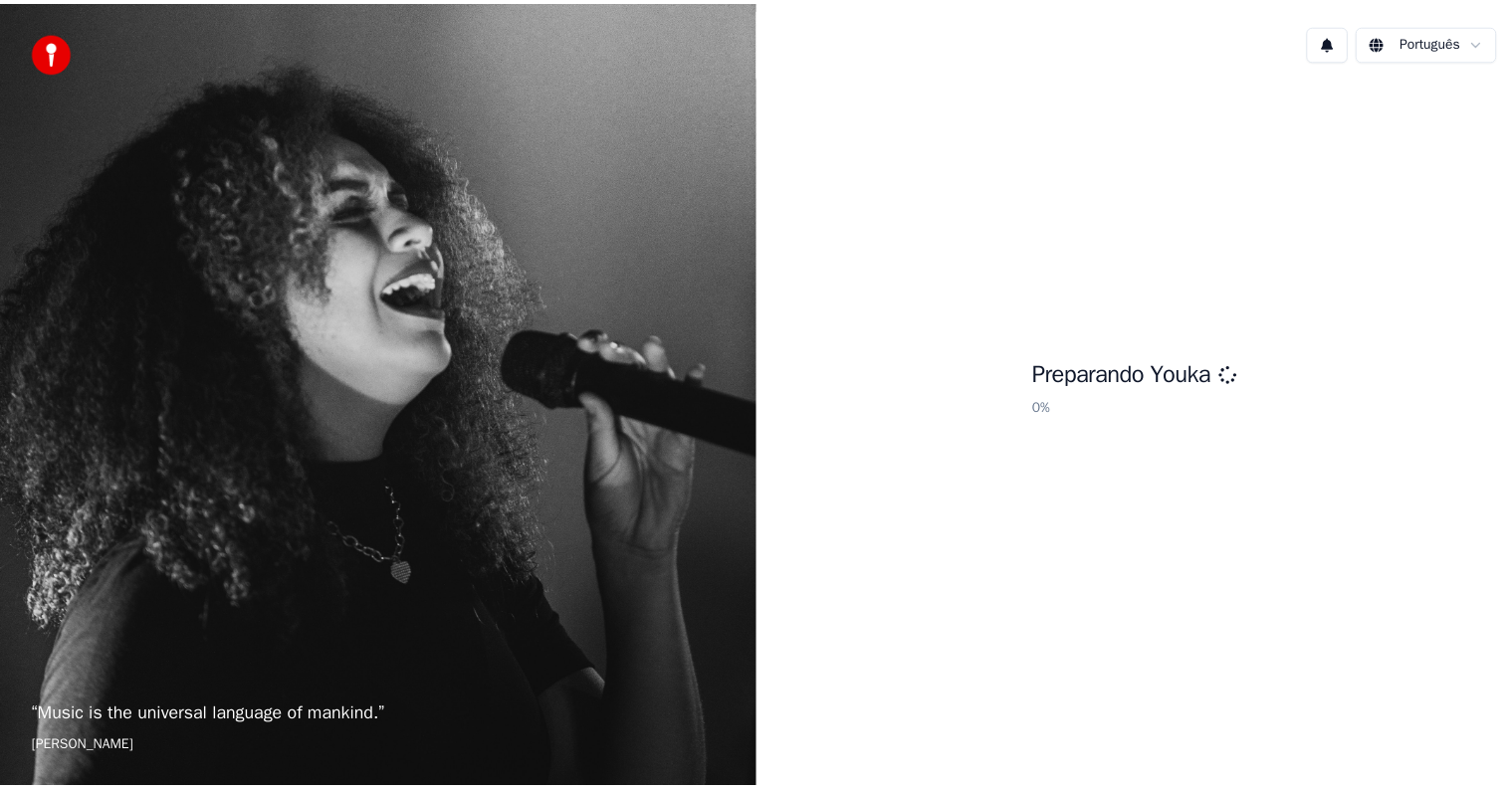 scroll, scrollTop: 0, scrollLeft: 0, axis: both 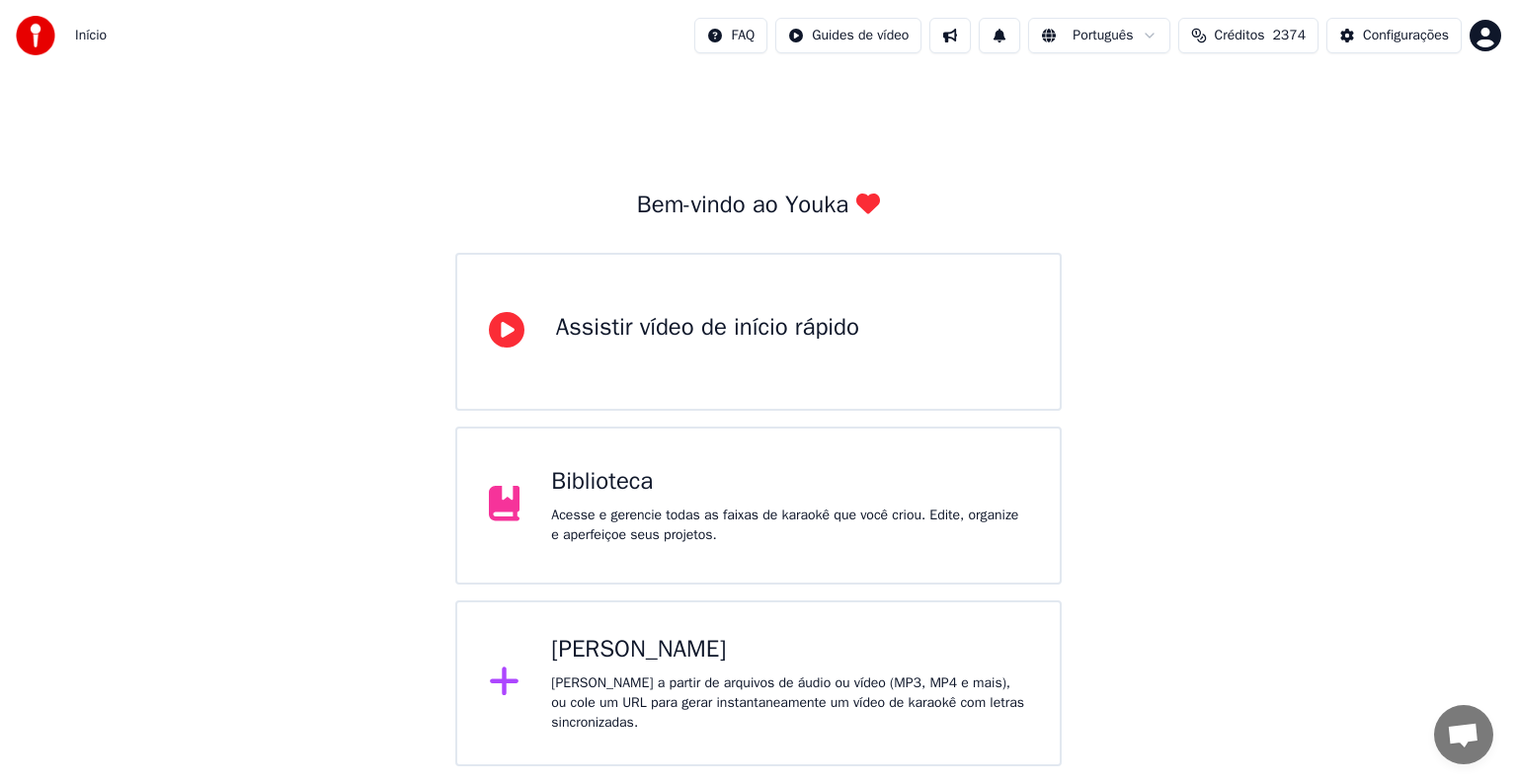 click on "Acesse e gerencie todas as faixas de karaokê que você criou. Edite, organize e aperfeiçoe seus projetos." at bounding box center (789, 525) 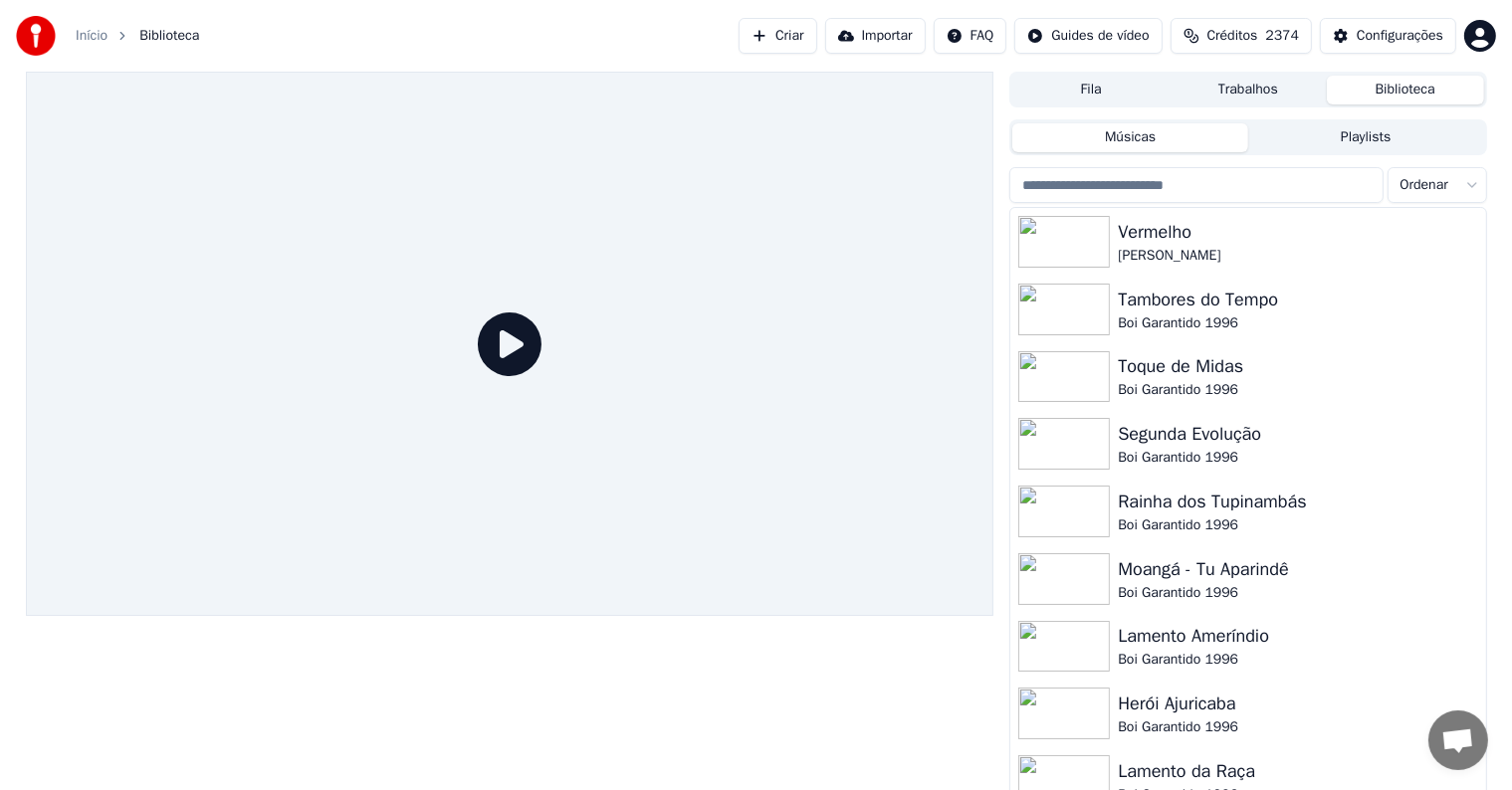 click on "Fila" at bounding box center [1091, 90] 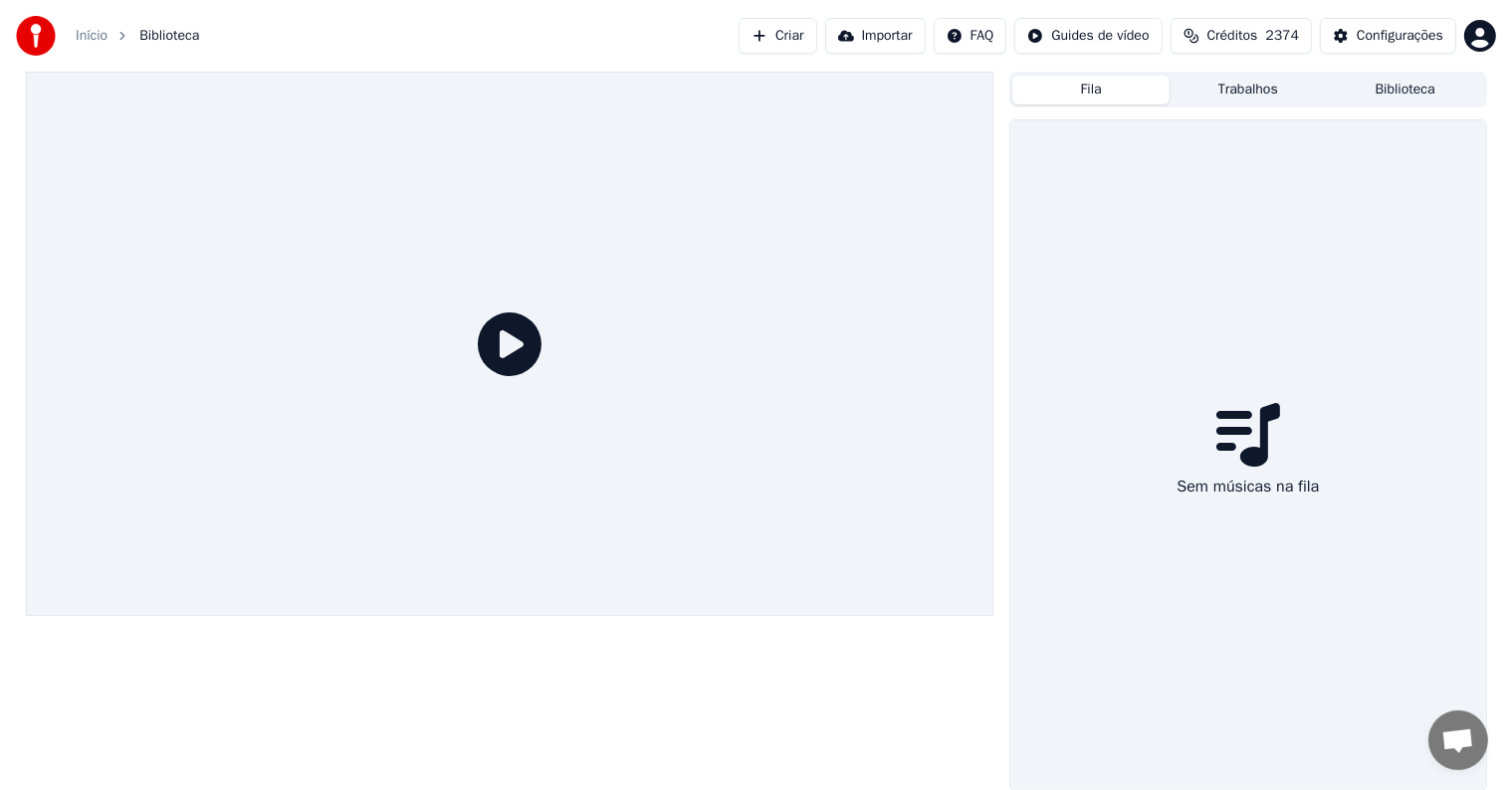 click on "Trabalhos" at bounding box center (1248, 90) 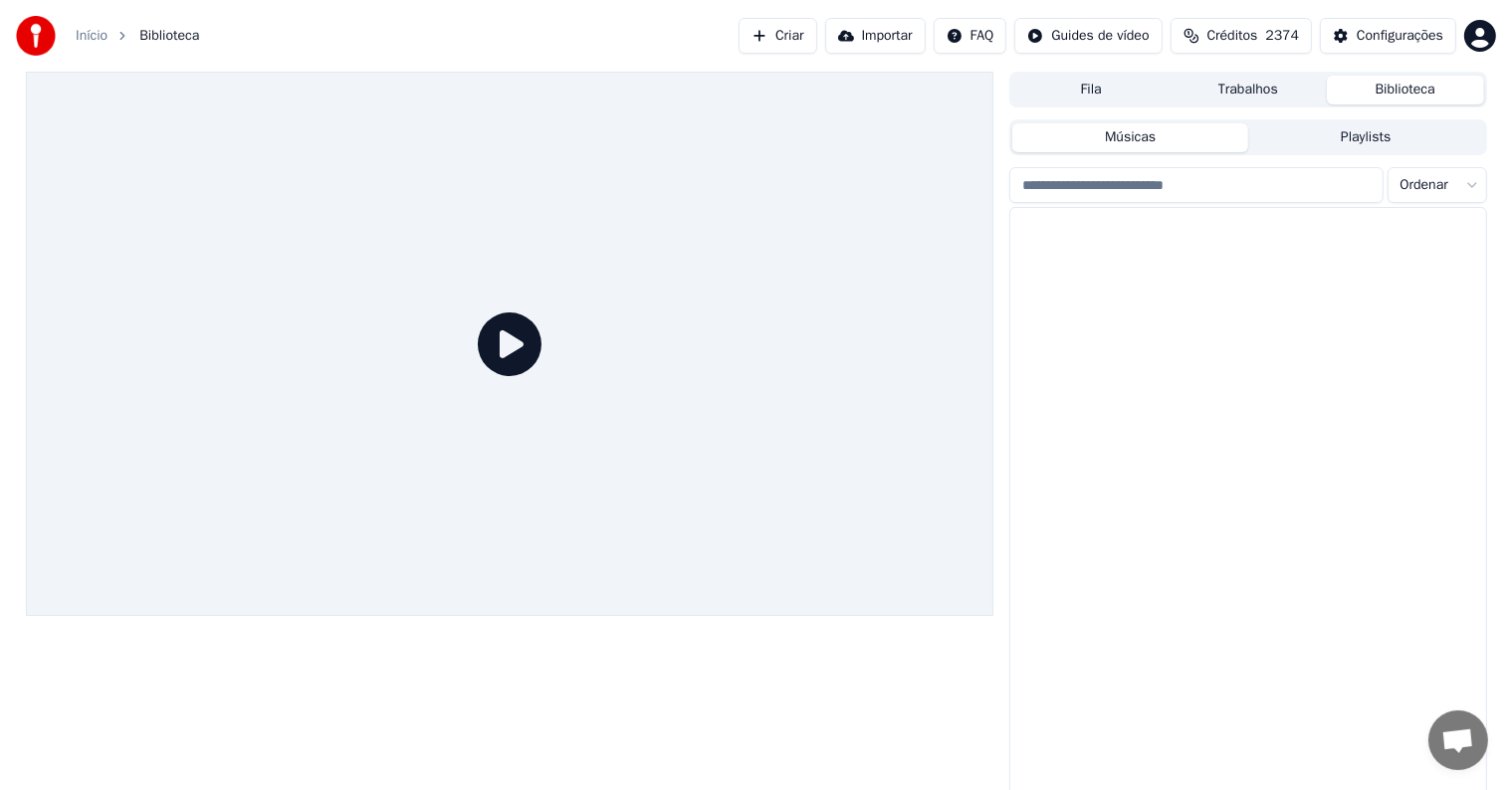 click on "Biblioteca" at bounding box center [1405, 90] 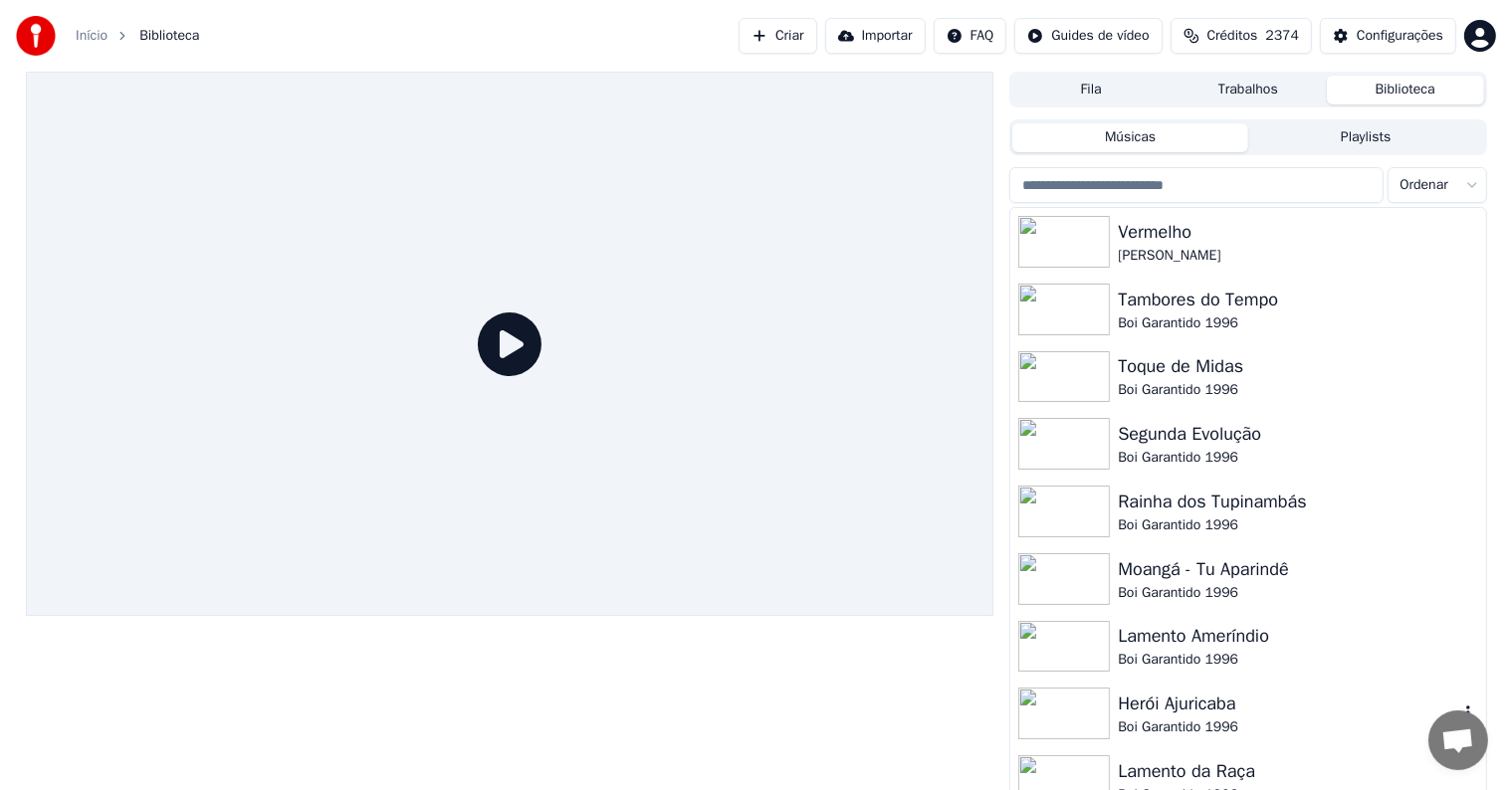 click on "Herói Ajuricaba" at bounding box center (1287, 703) 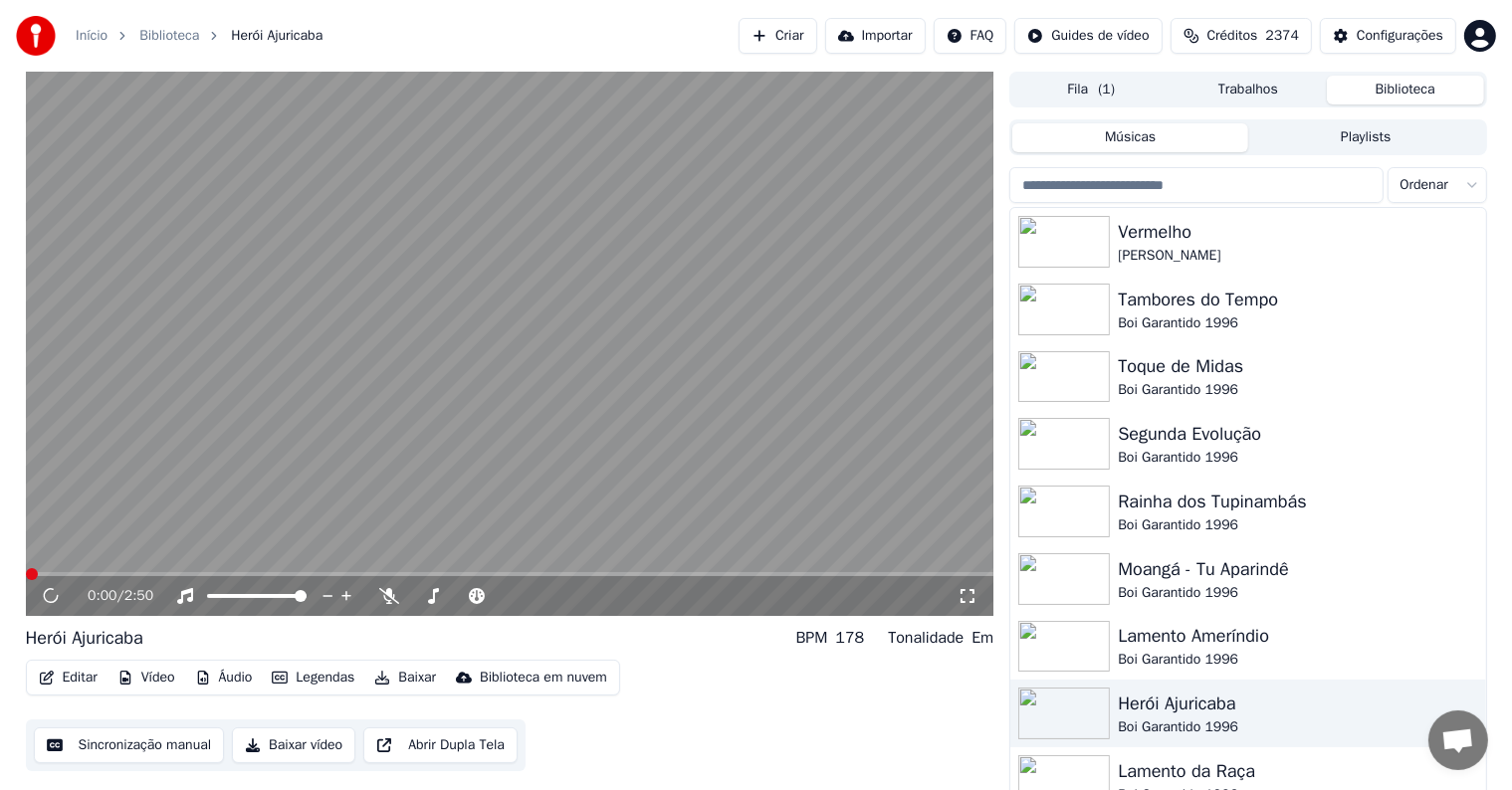 click on "Baixar" at bounding box center [405, 678] 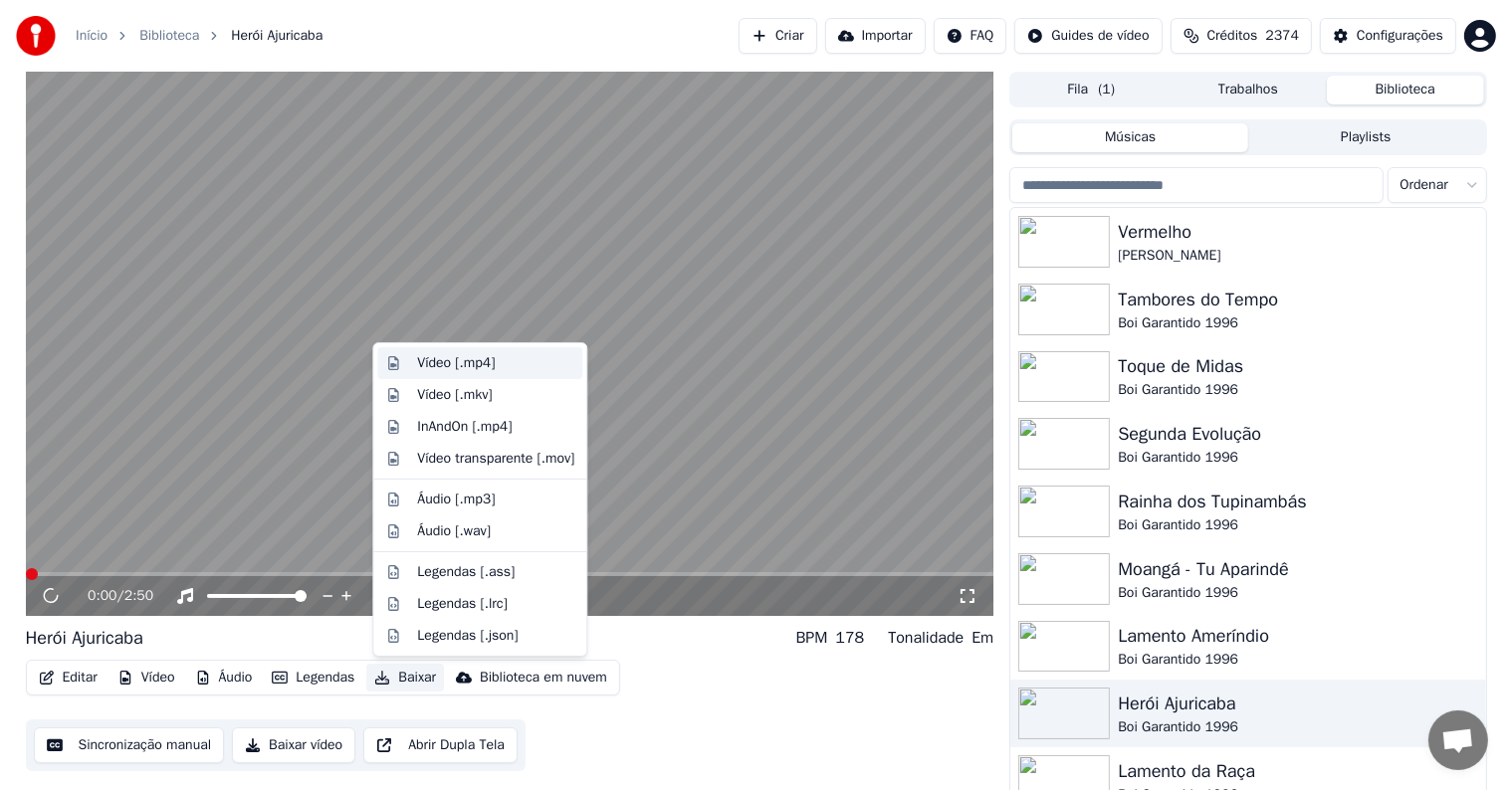 click on "Vídeo [.mp4]" at bounding box center (456, 363) 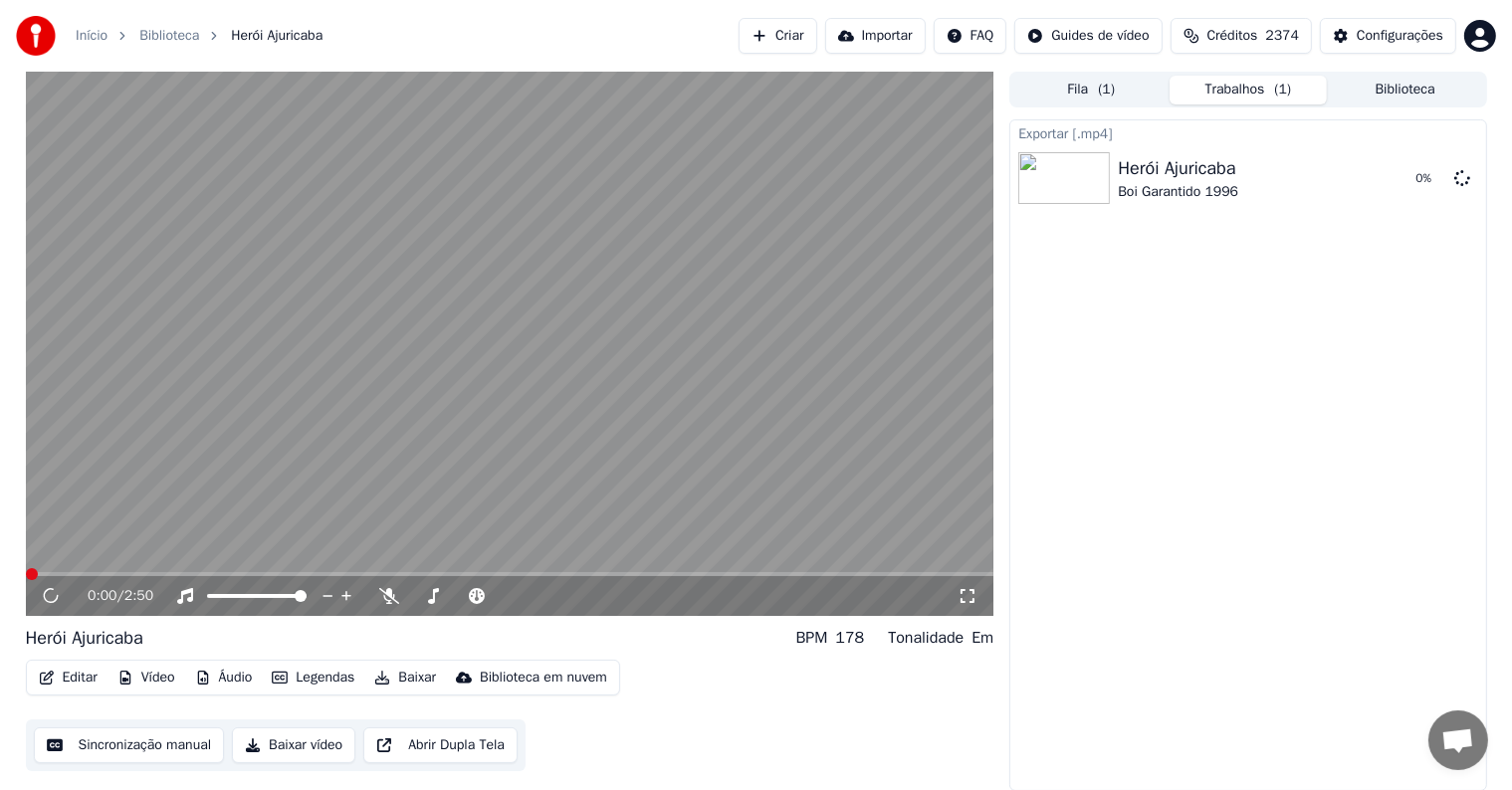 click on "Biblioteca" at bounding box center [1405, 90] 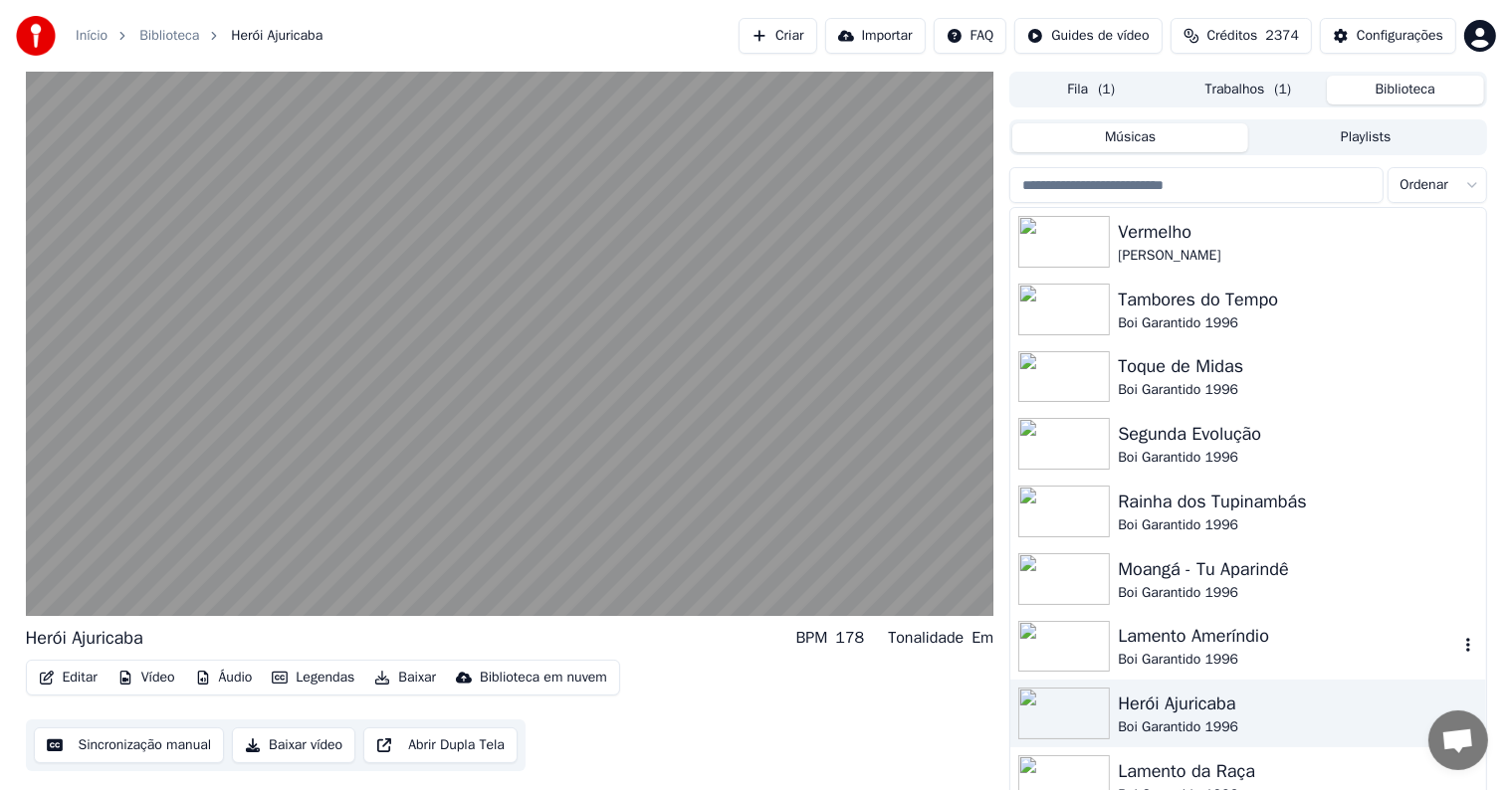 click on "Lamento Ameríndio" at bounding box center [1287, 636] 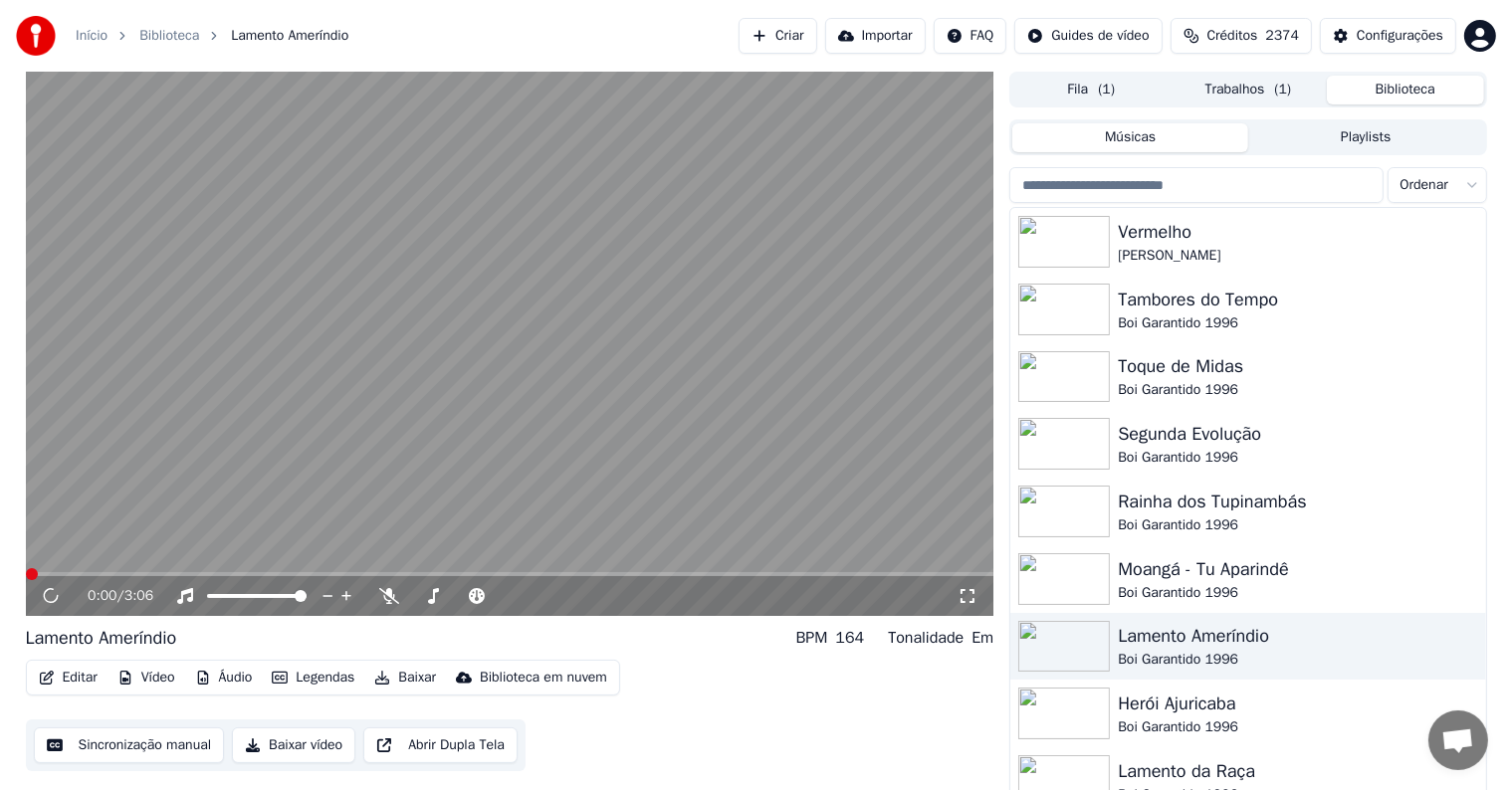 click on "Baixar" at bounding box center (405, 678) 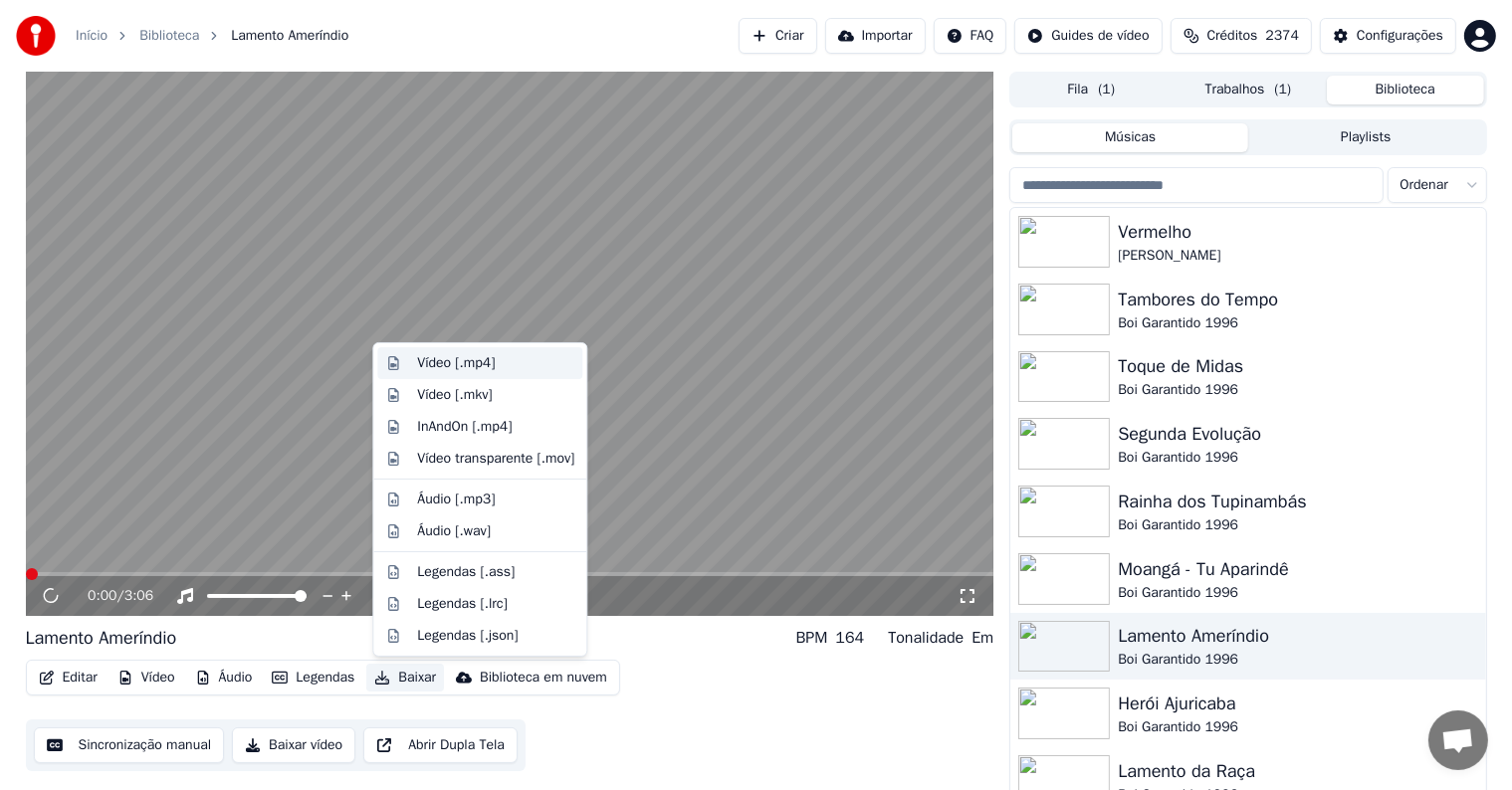 click on "Vídeo [.mp4]" at bounding box center [456, 363] 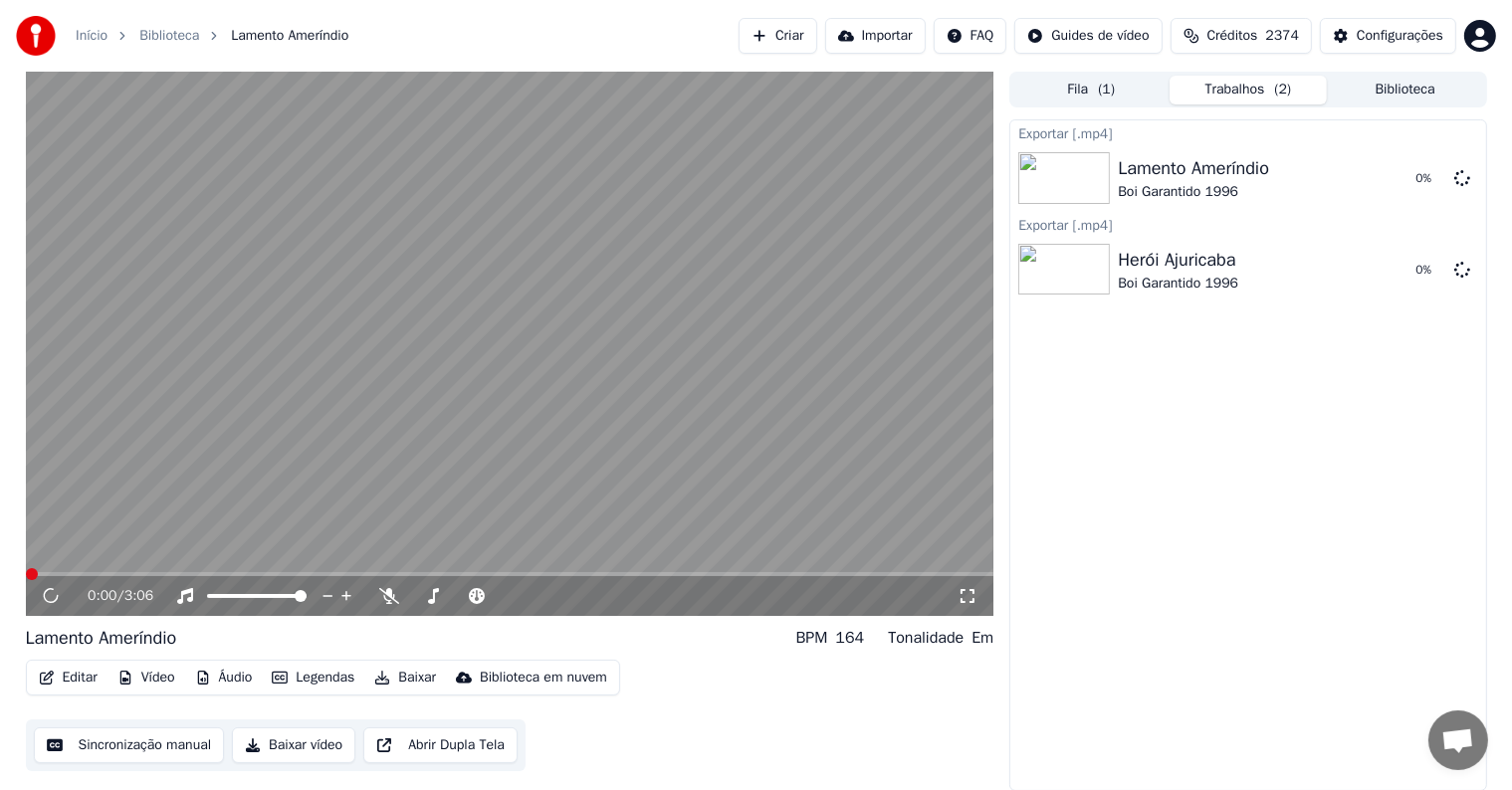 click on "Biblioteca" at bounding box center (1405, 90) 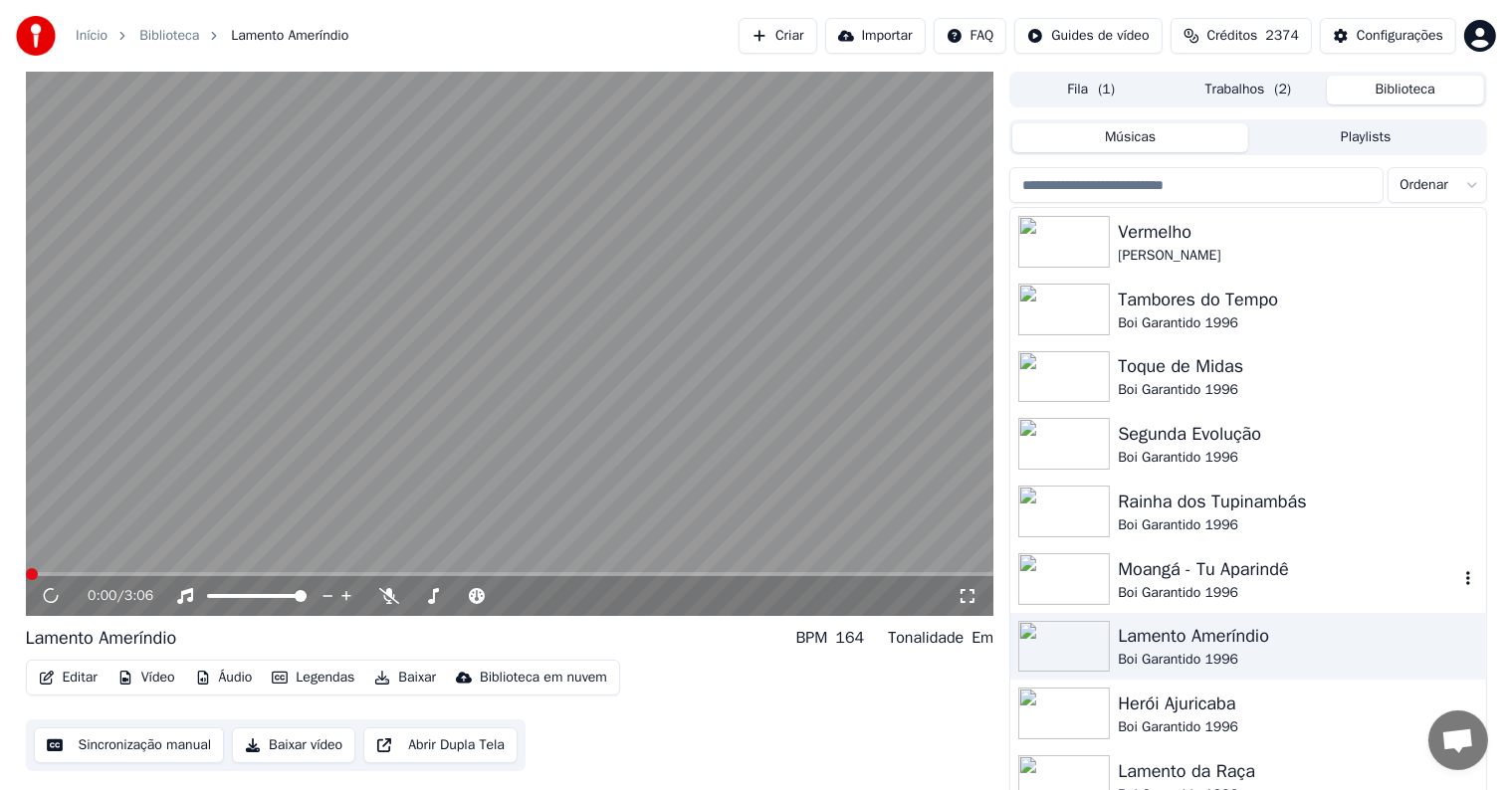 click on "Moangá - Tu Aparindê" at bounding box center (1287, 569) 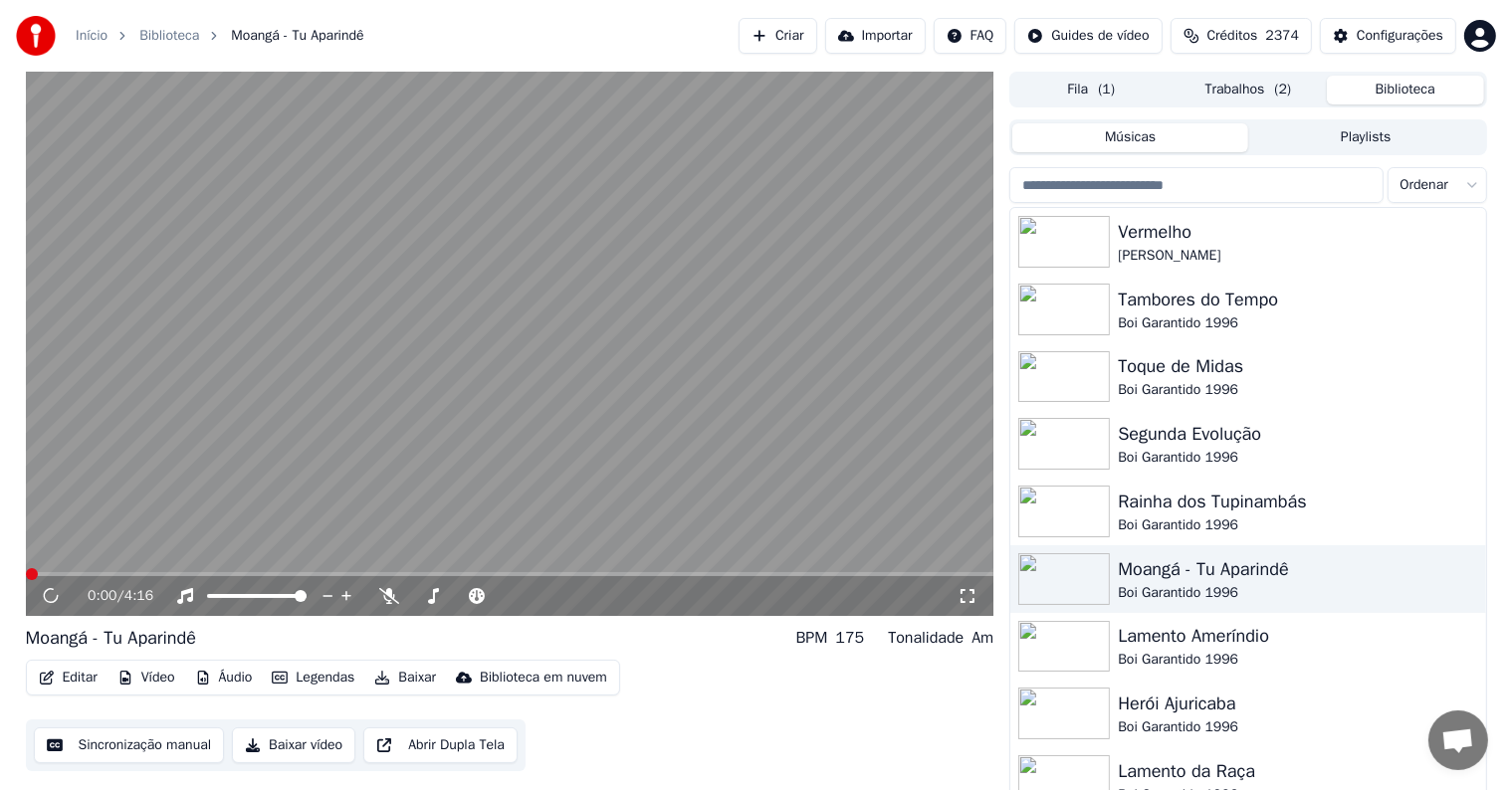 click on "Baixar" at bounding box center [405, 678] 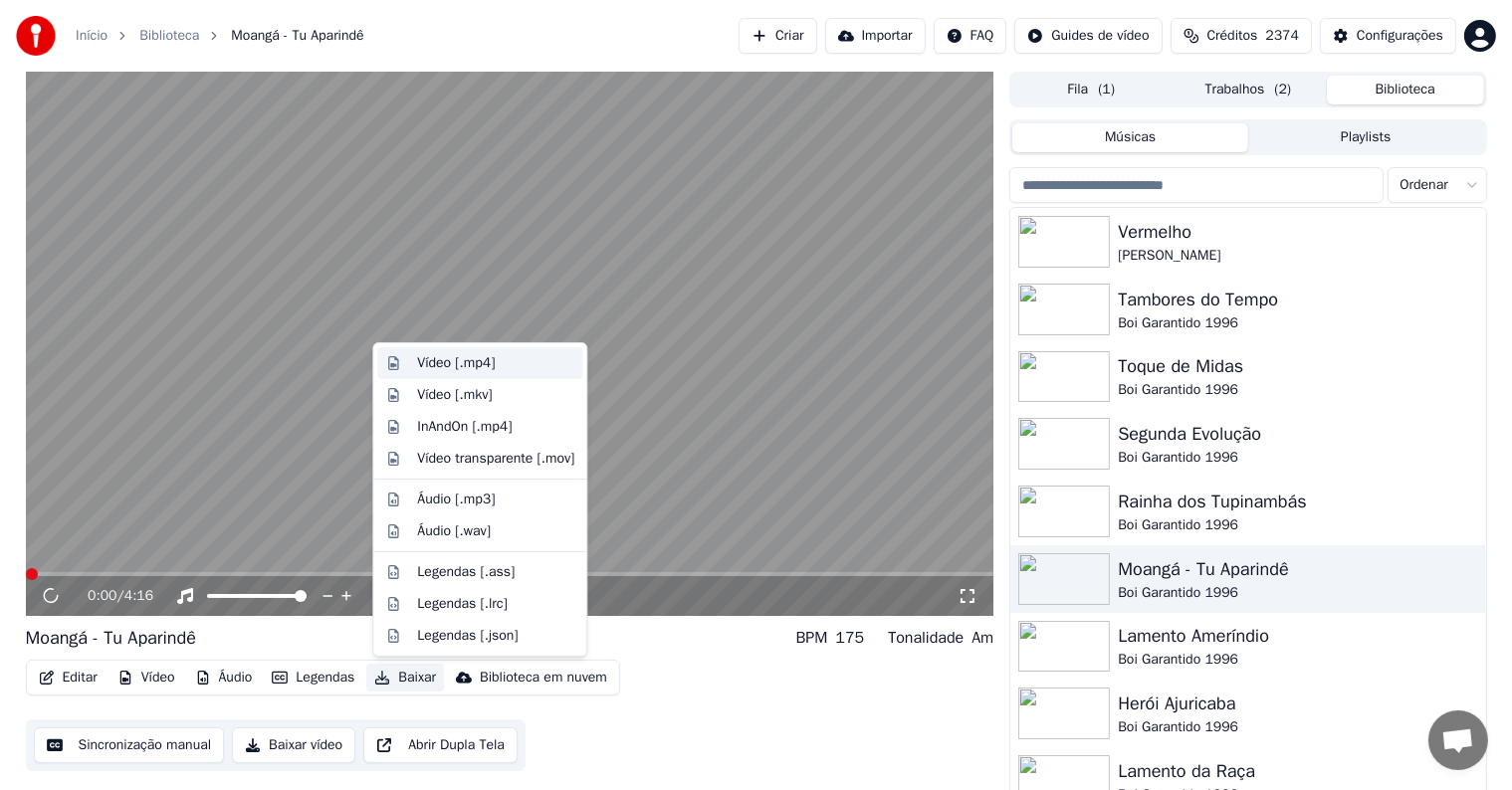 click on "Vídeo [.mp4]" at bounding box center (456, 363) 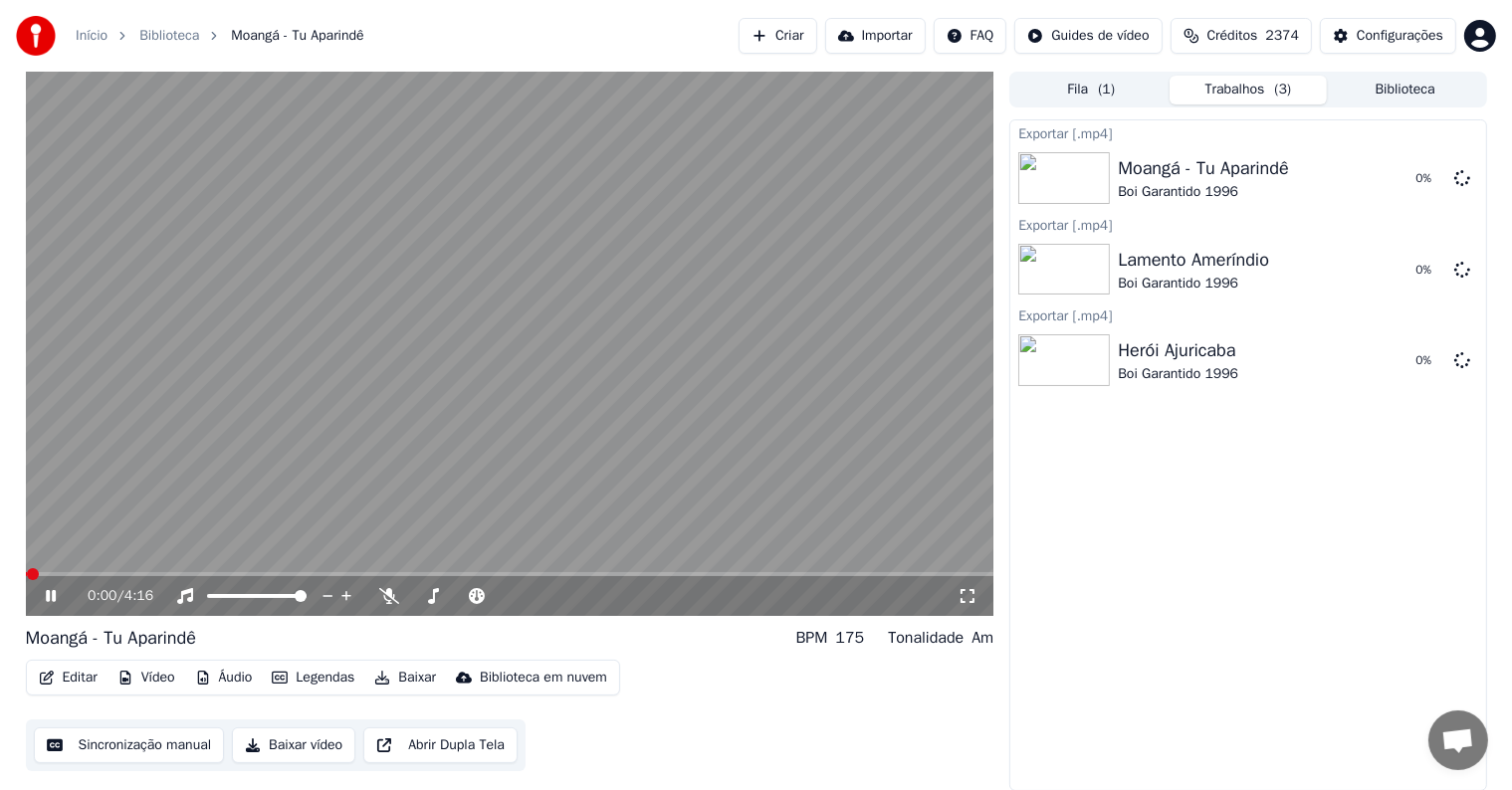 click on "Biblioteca" at bounding box center (1405, 90) 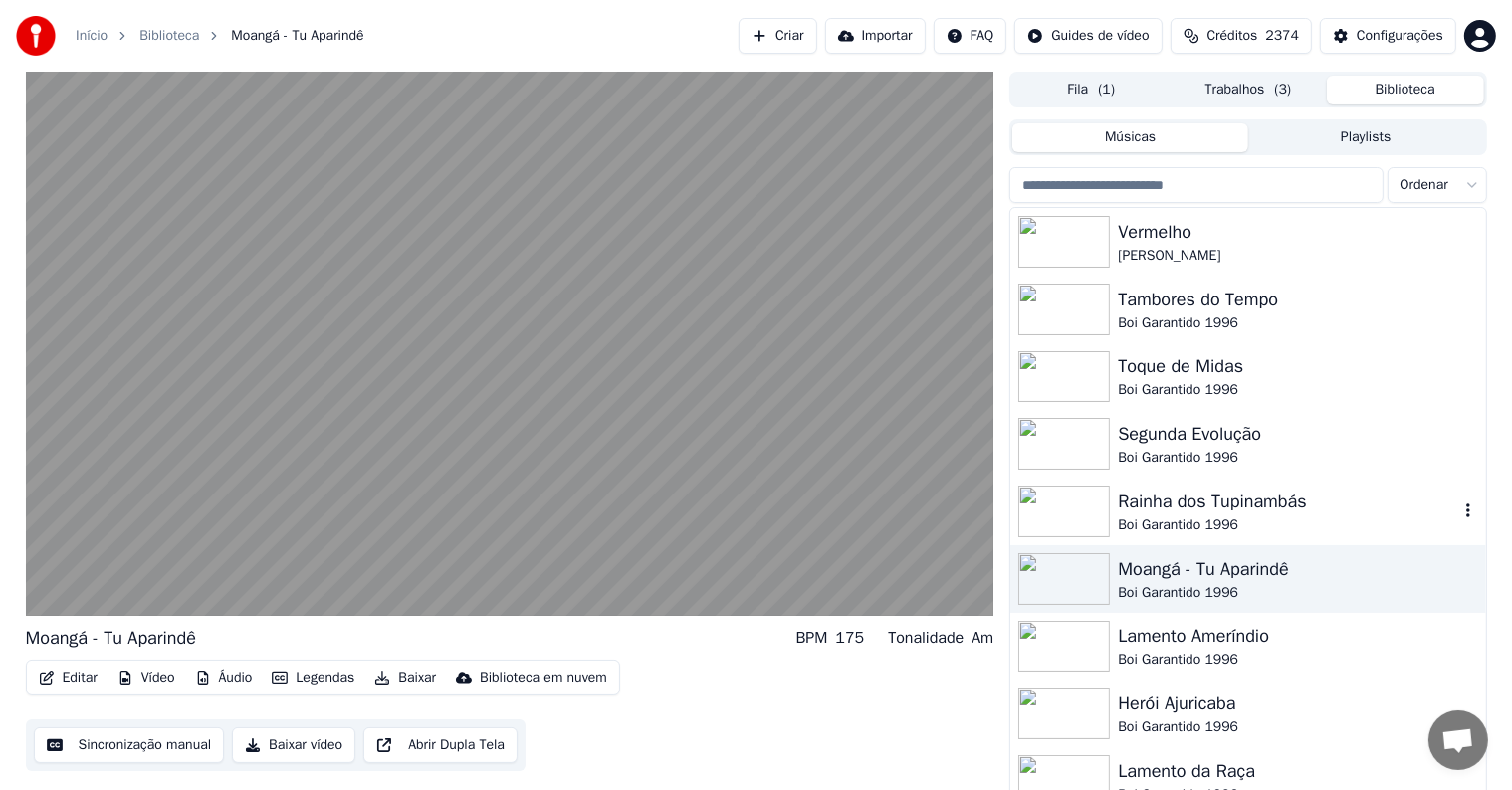 click on "Rainha dos Tupinambás" at bounding box center [1287, 501] 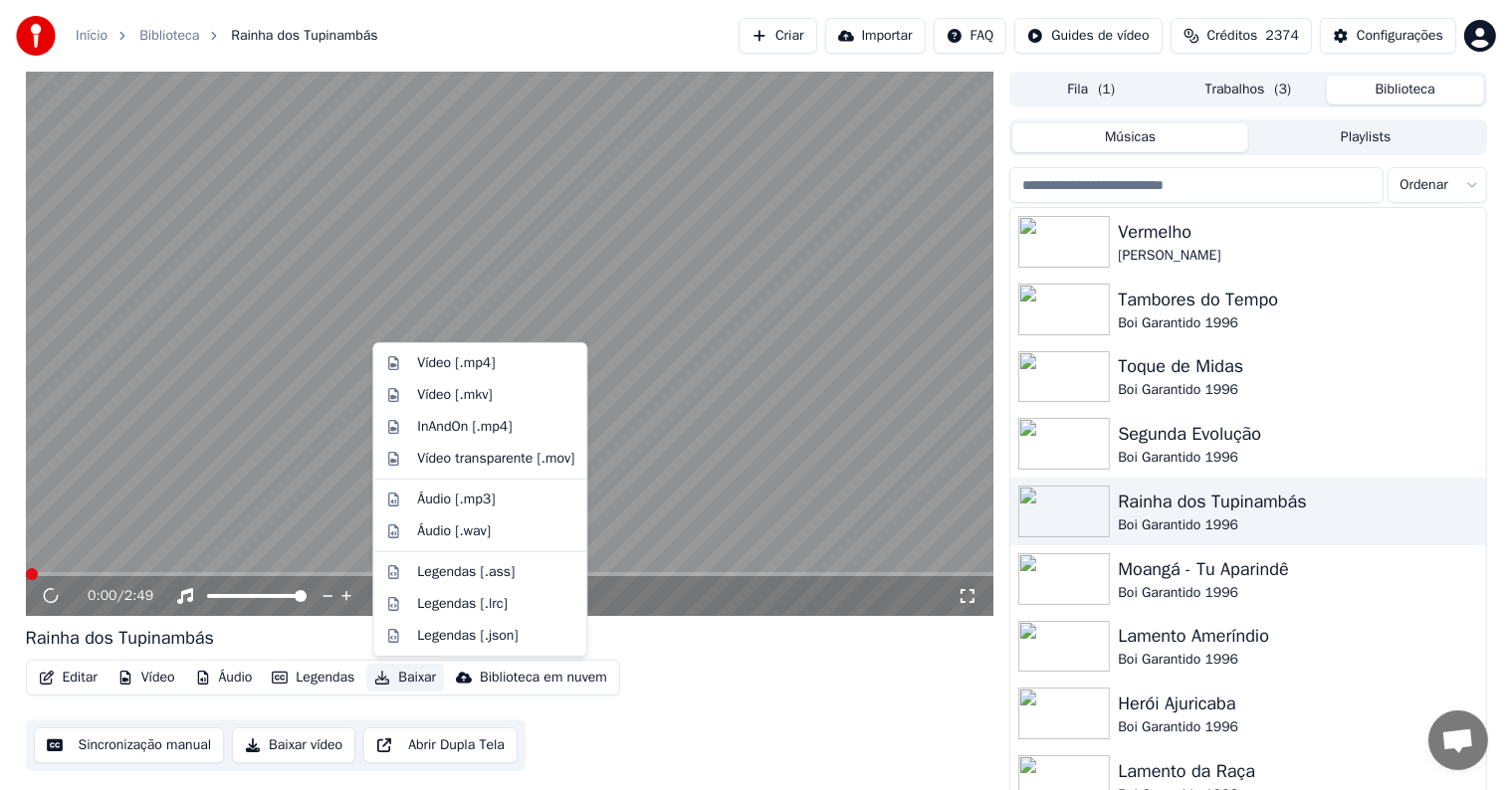 click on "Baixar" at bounding box center (405, 678) 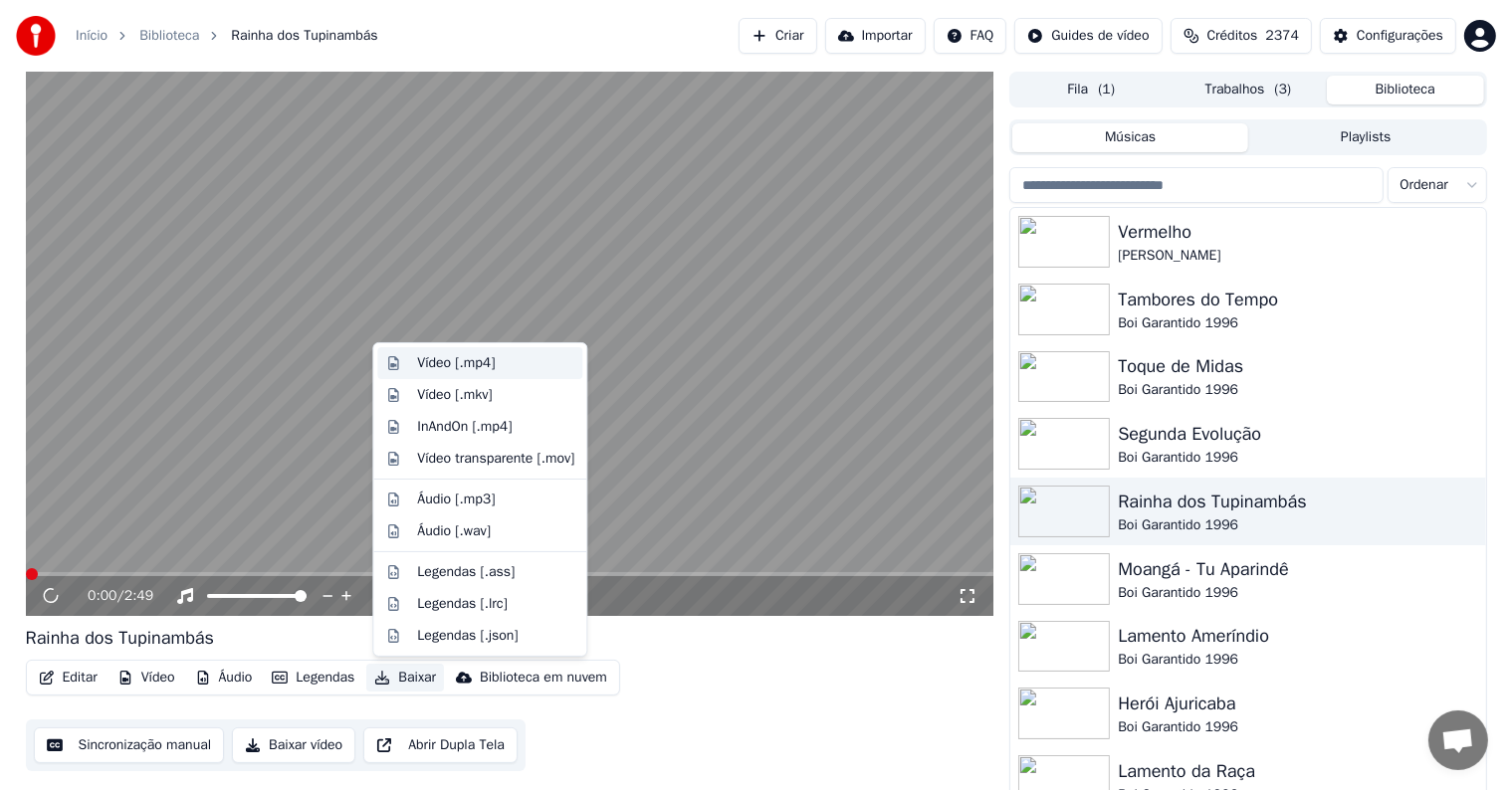 click on "Vídeo [.mp4]" at bounding box center (456, 363) 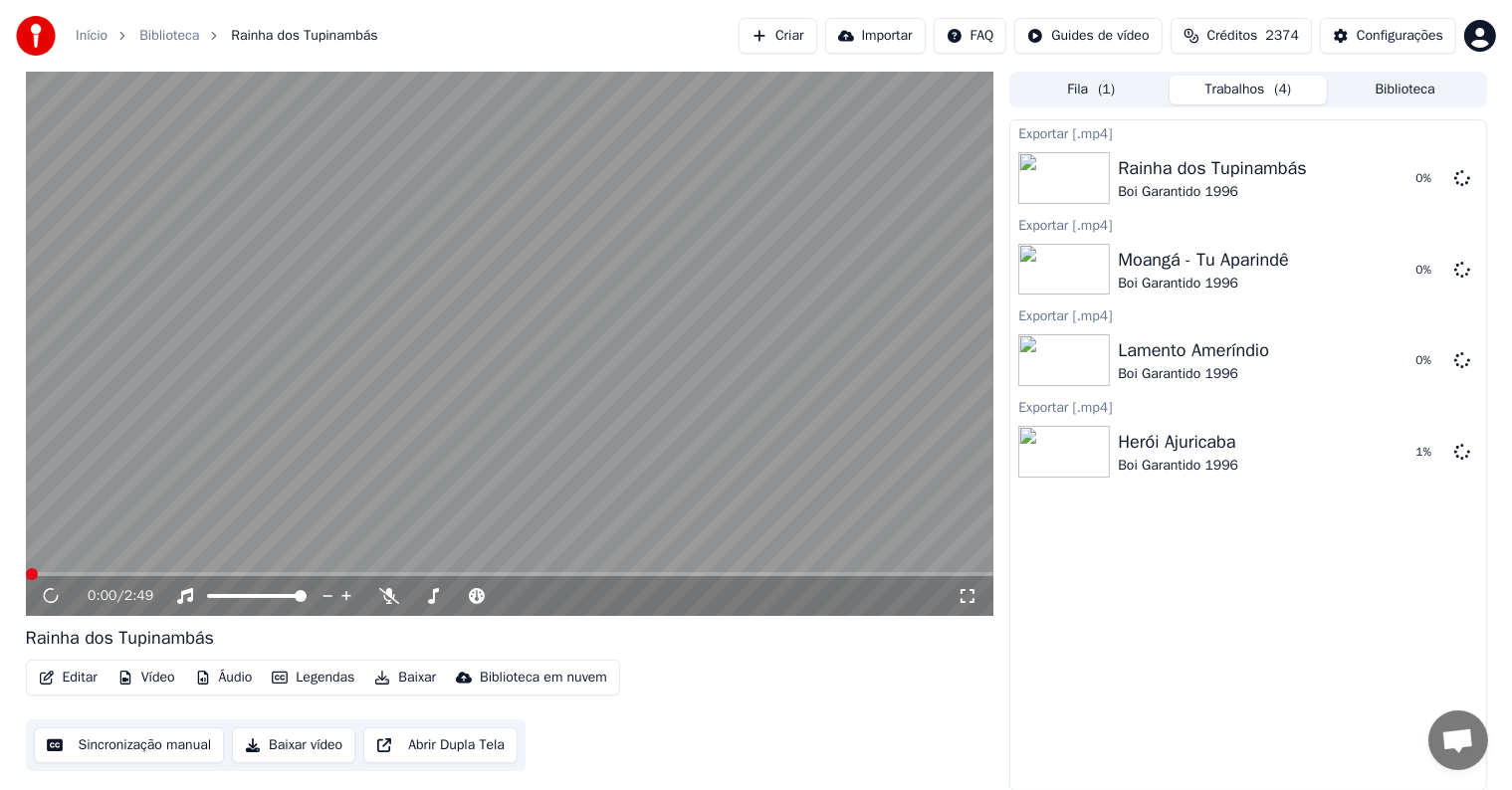 click on "Biblioteca" at bounding box center [1405, 90] 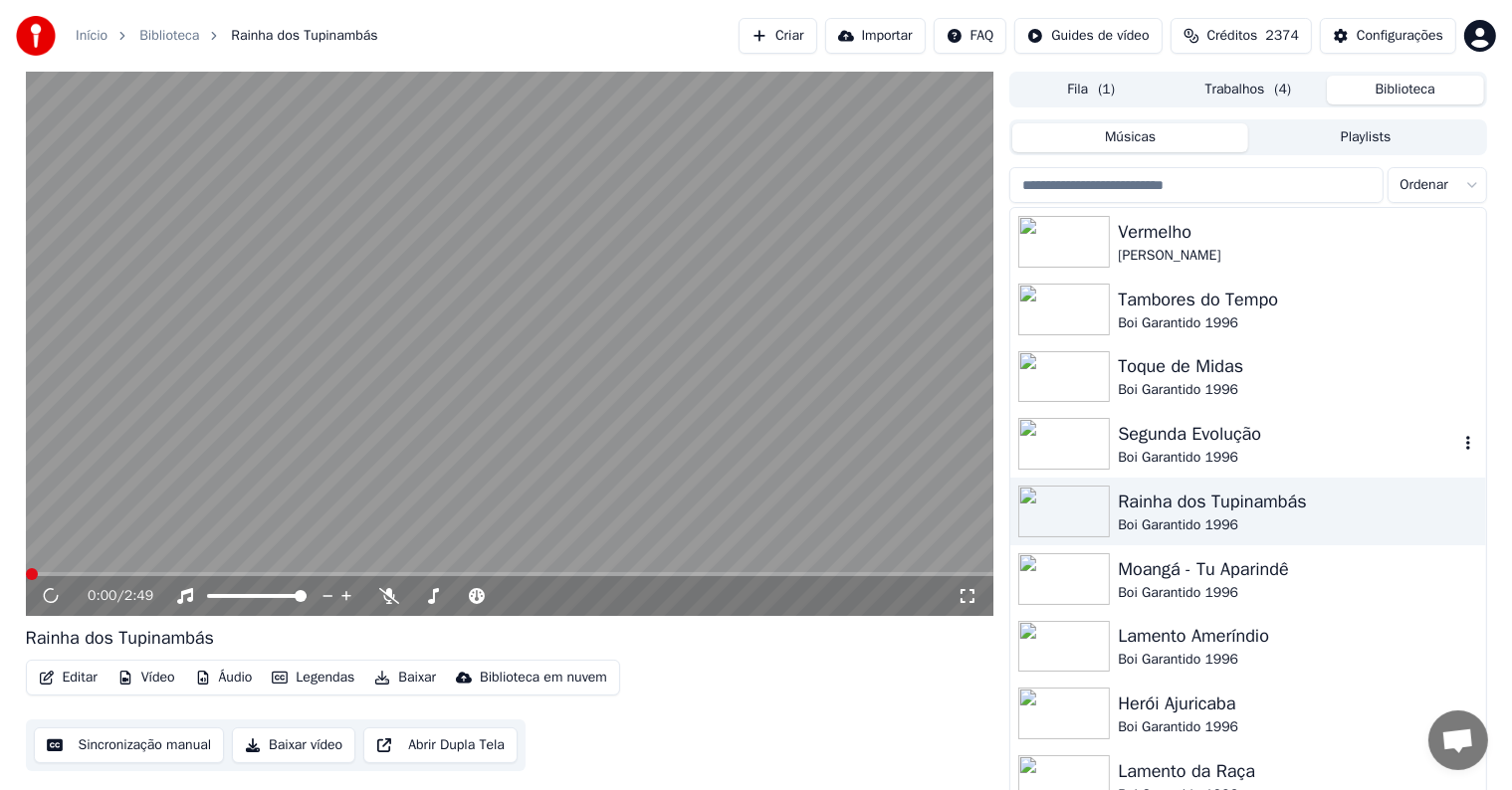 click on "Segunda Evolução" at bounding box center (1287, 434) 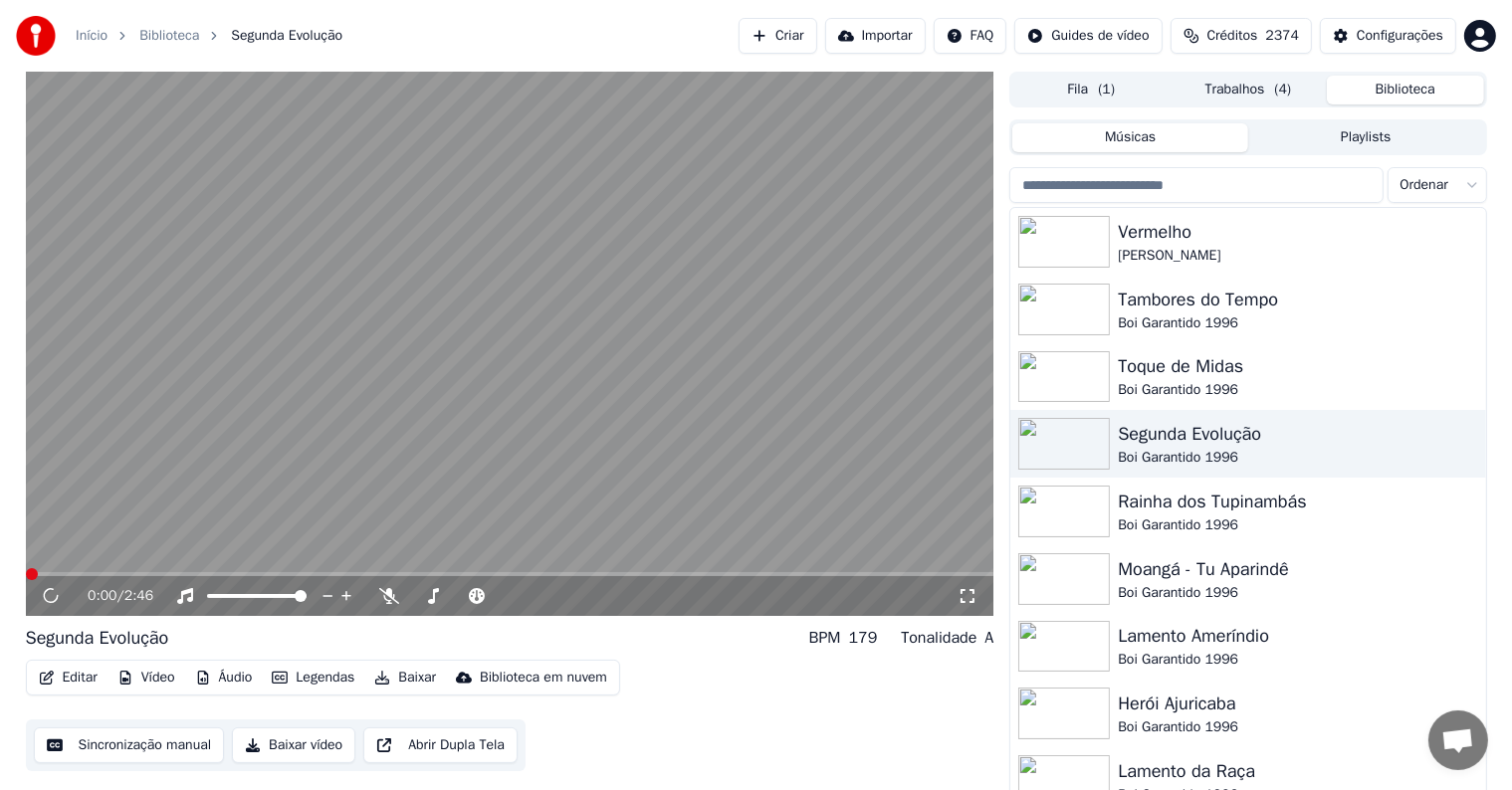 click on "Baixar" at bounding box center [405, 678] 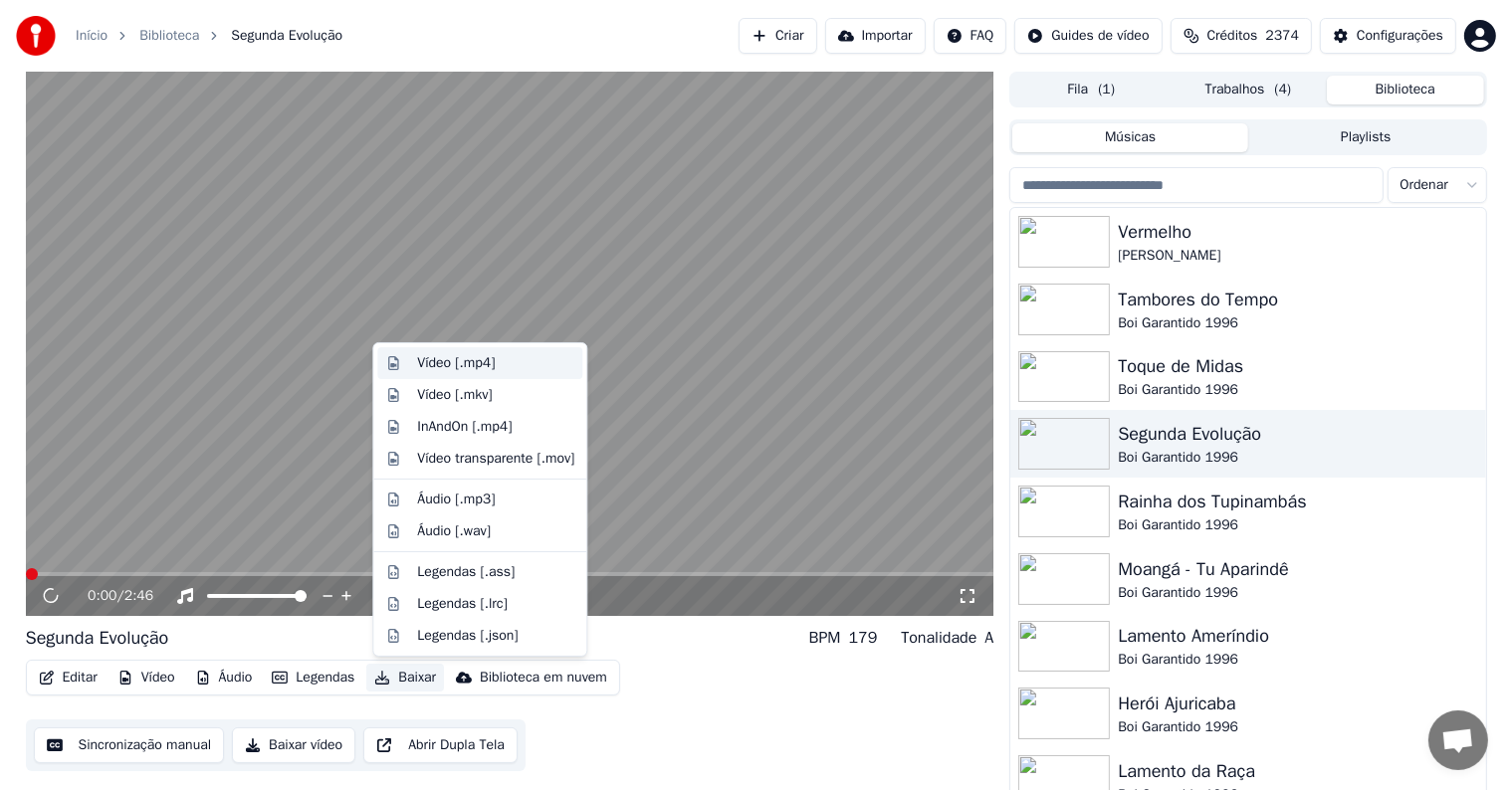 click on "Vídeo [.mp4]" at bounding box center (456, 363) 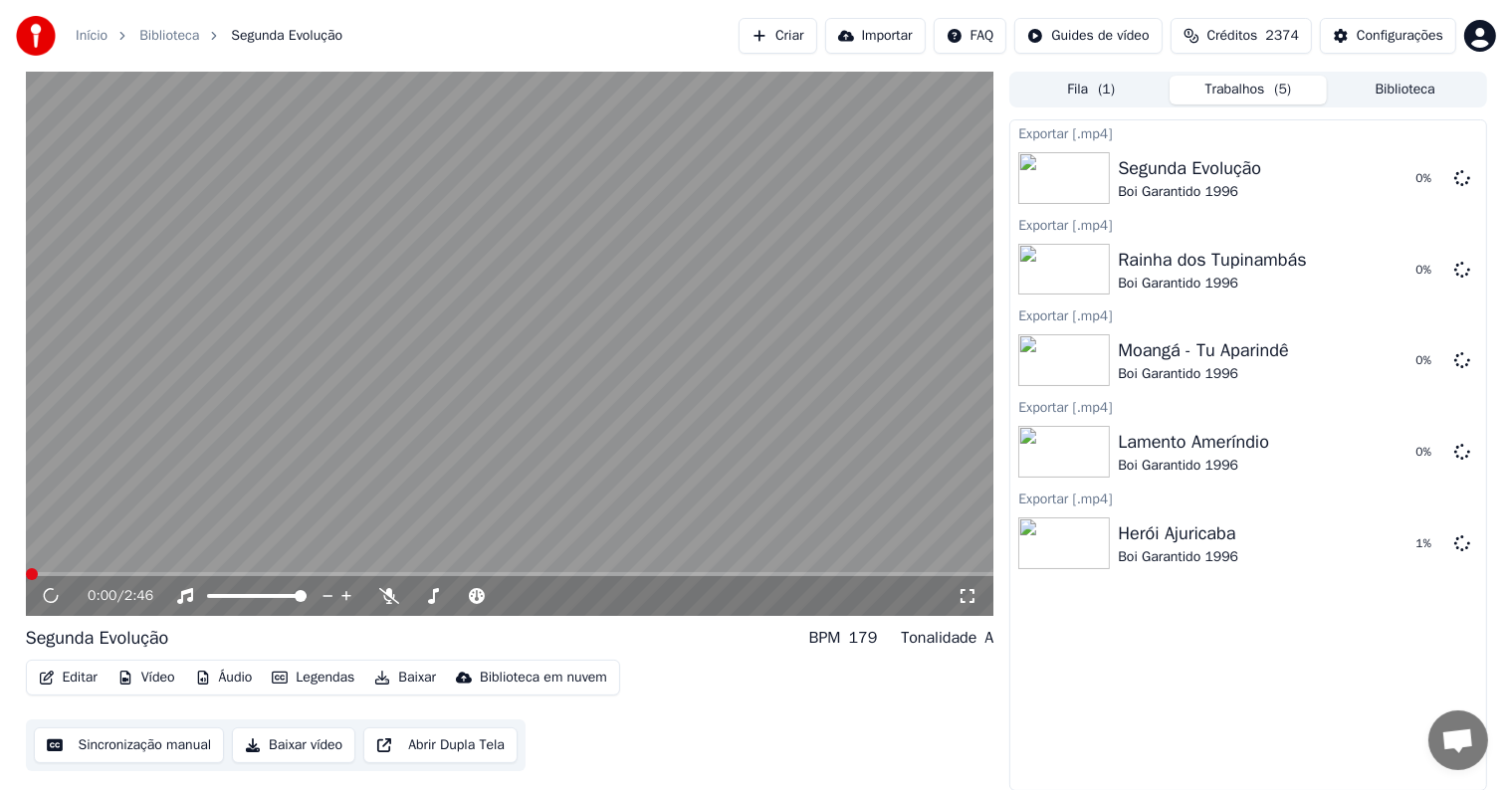 click on "Biblioteca" at bounding box center (1405, 90) 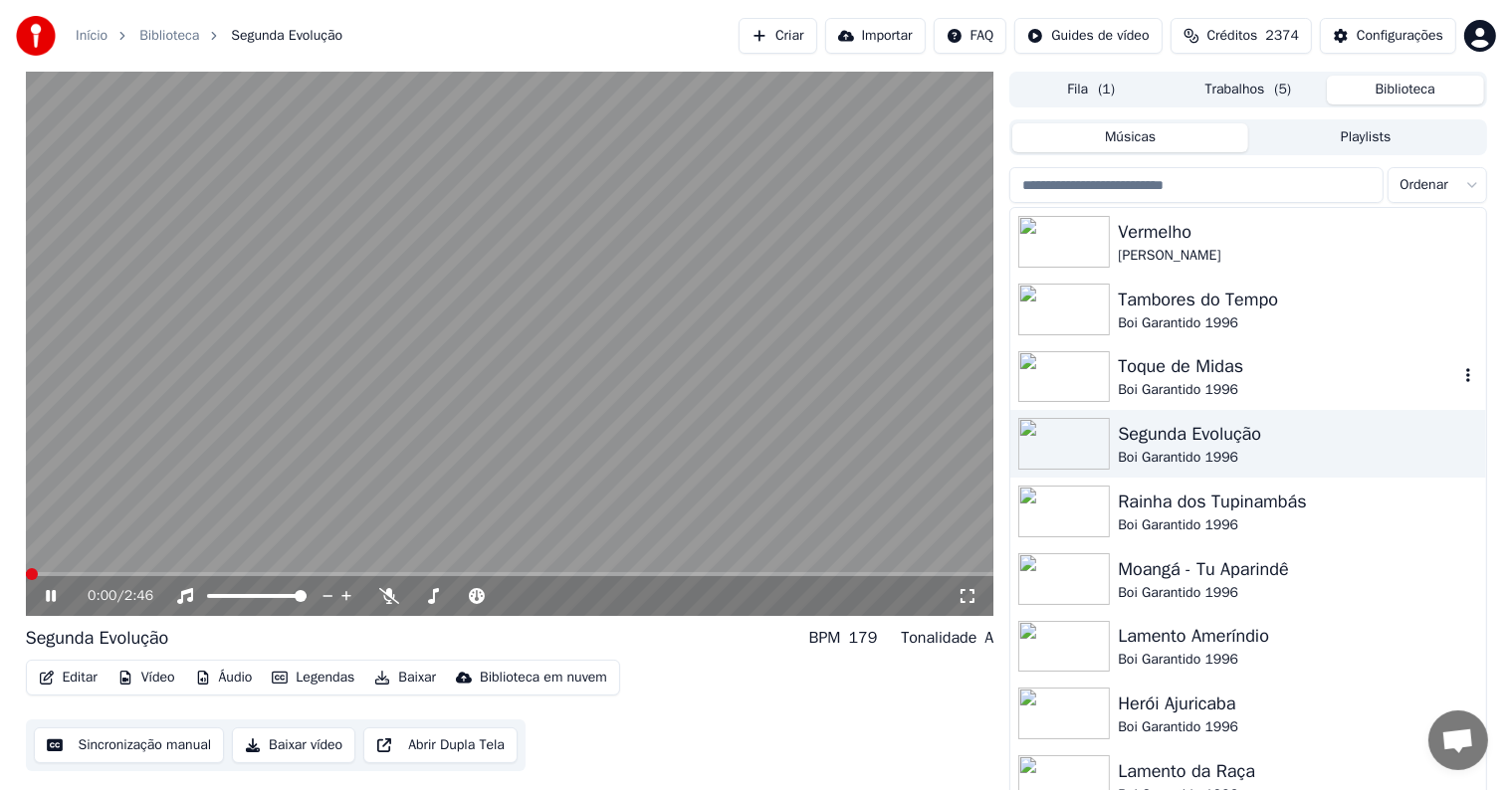 click on "Toque de Midas" at bounding box center (1287, 366) 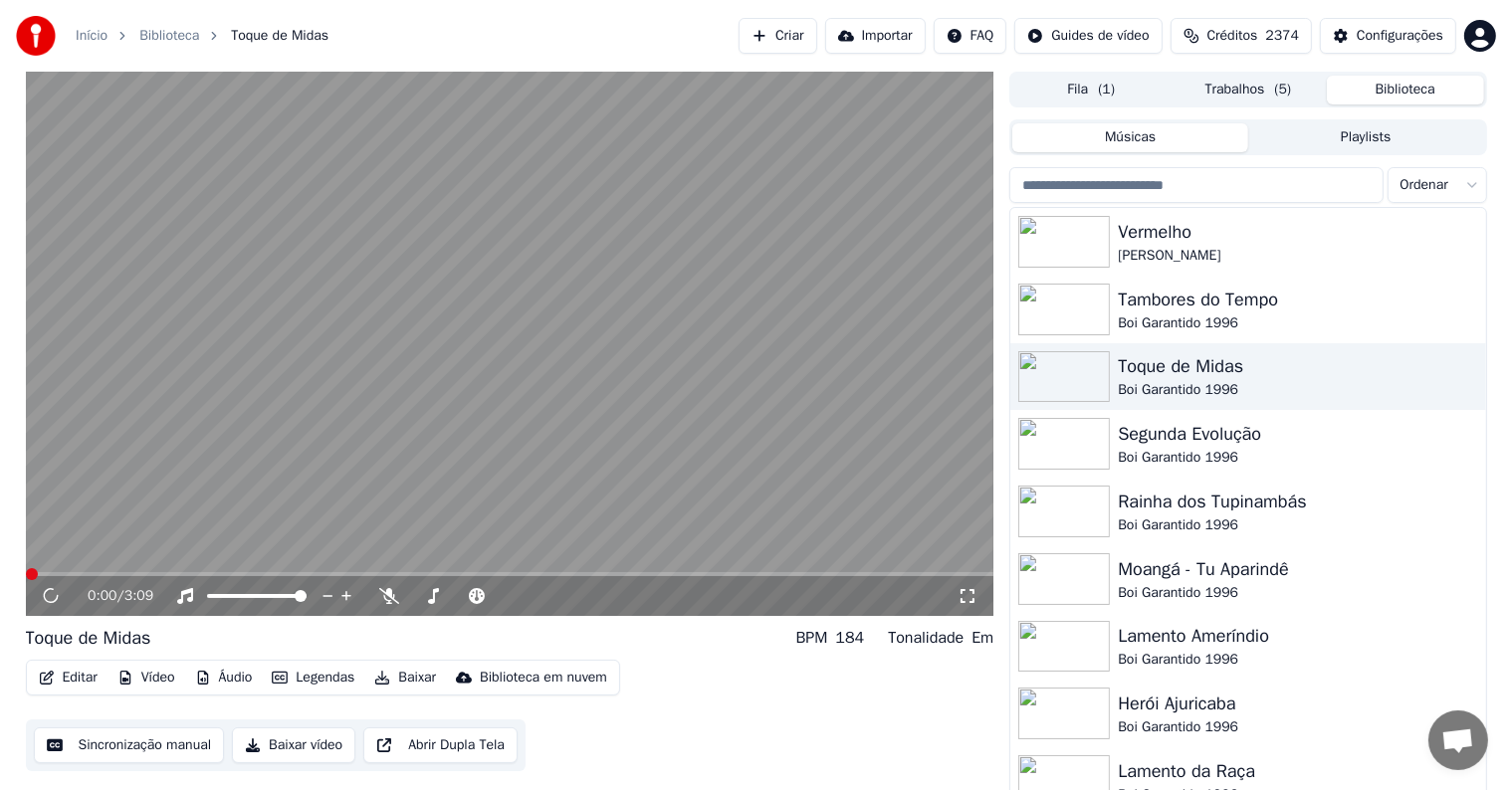 click on "Baixar" at bounding box center [405, 678] 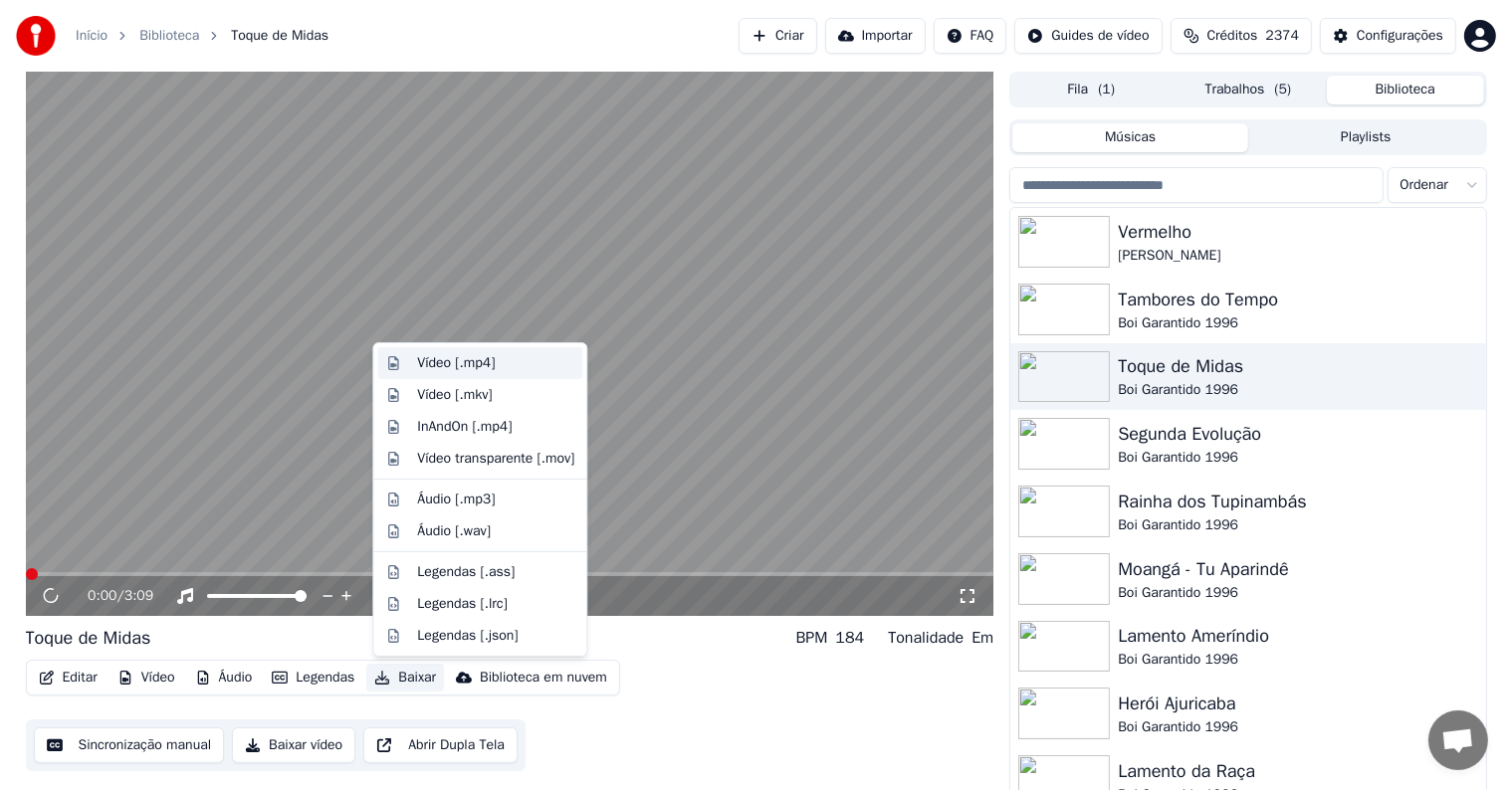 click on "Vídeo [.mp4]" at bounding box center [456, 363] 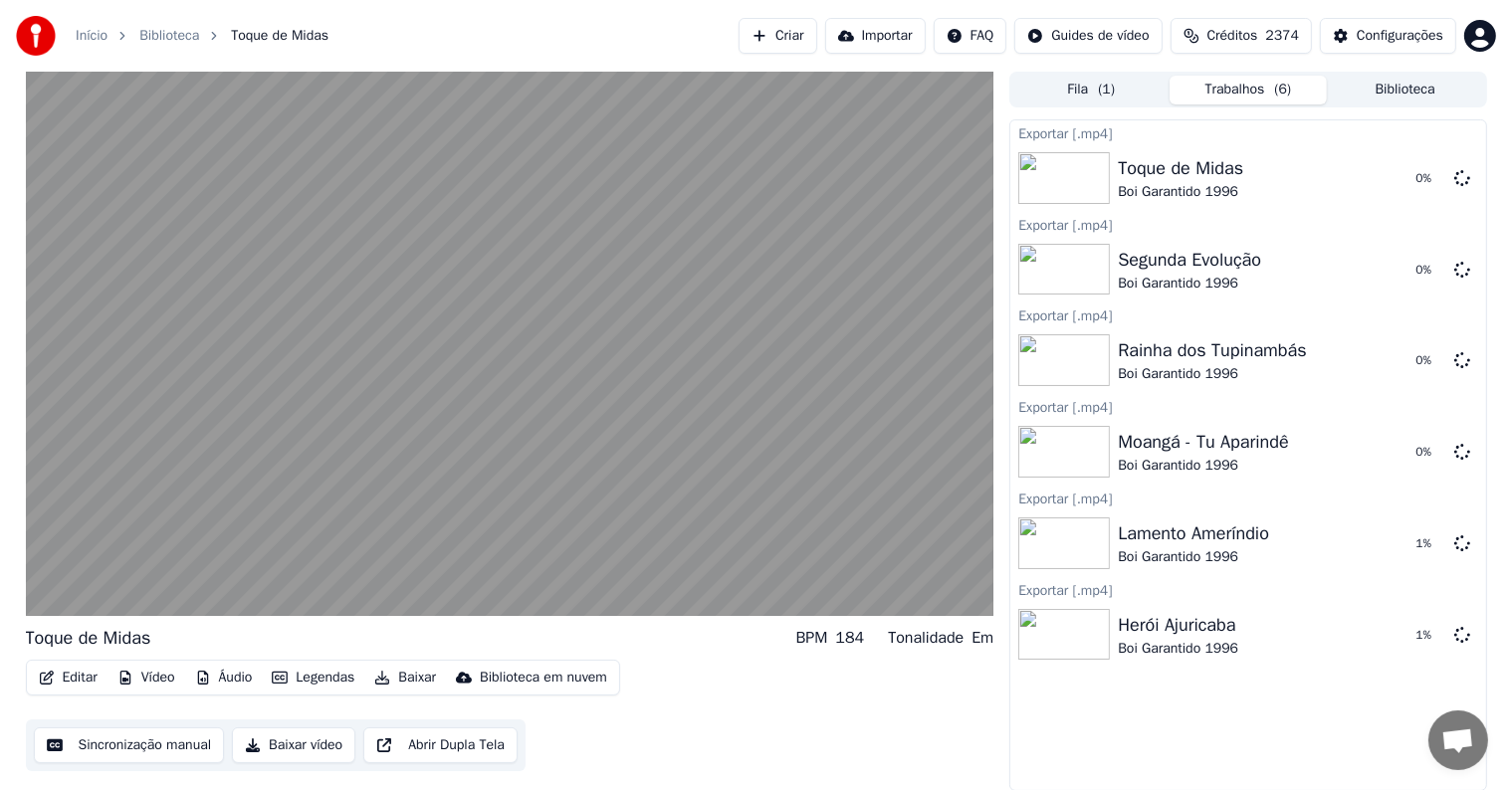 click on "Biblioteca" at bounding box center [1405, 90] 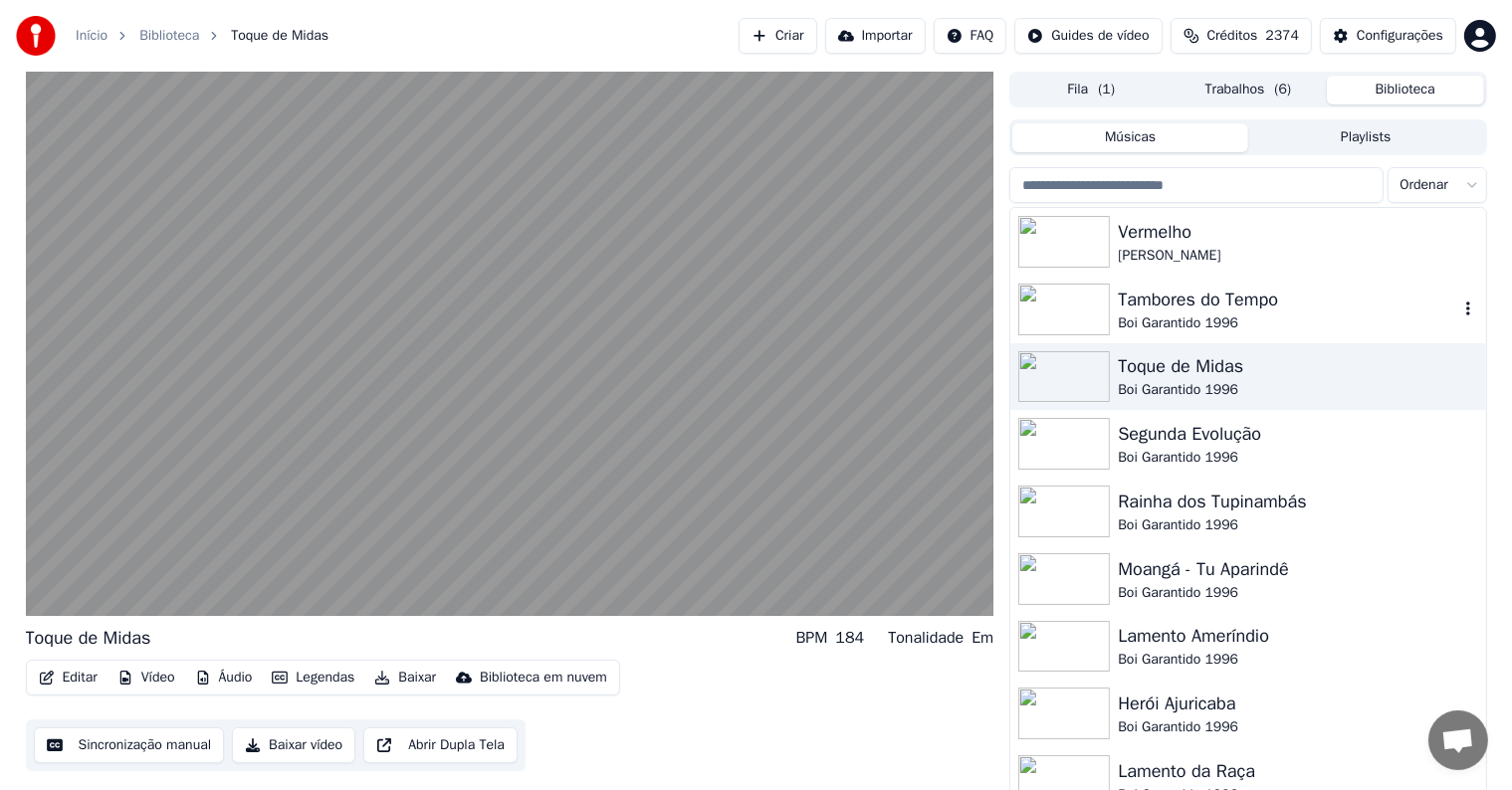 click on "Boi Garantido 1996" at bounding box center [1287, 323] 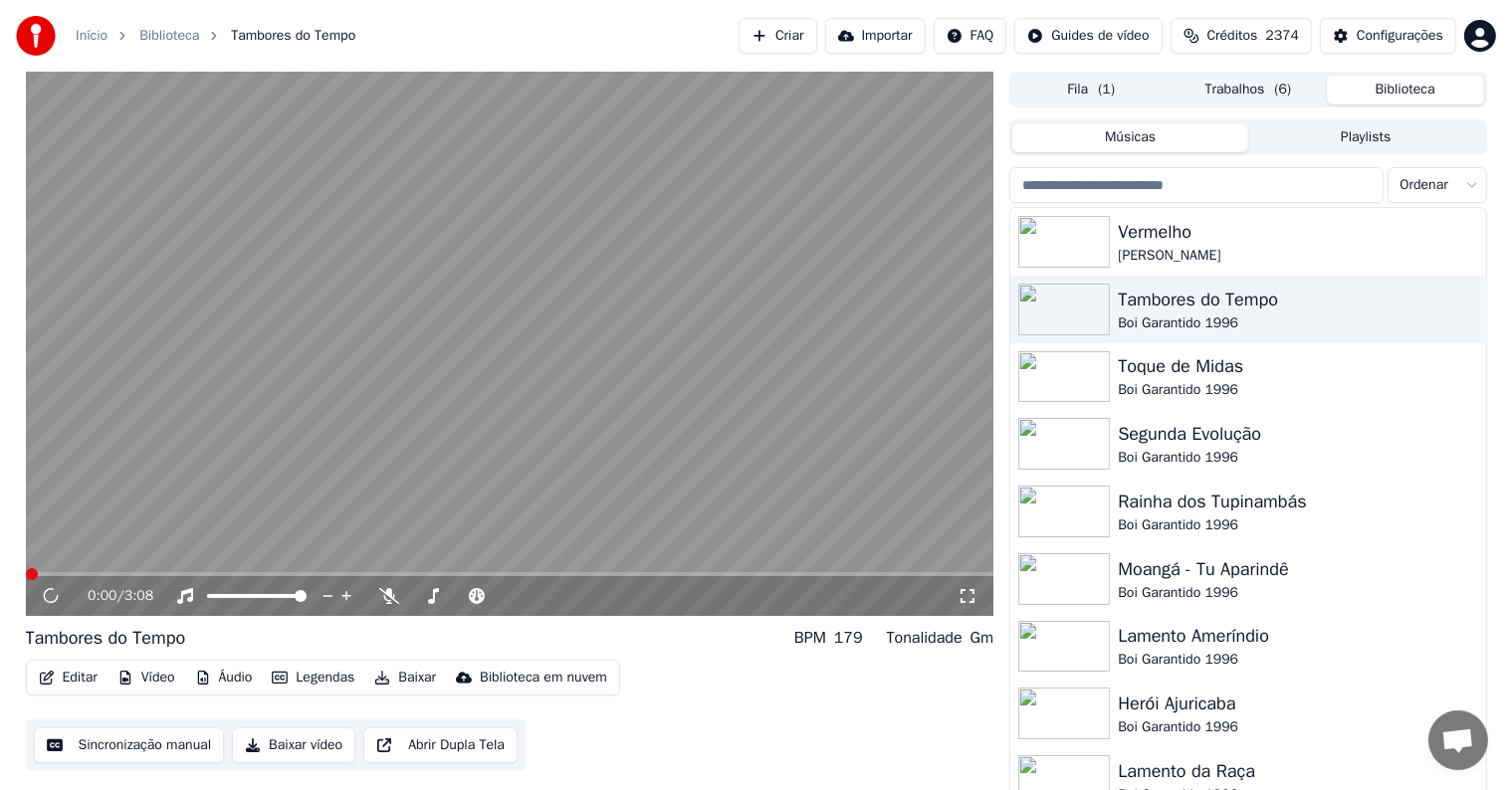 click on "Baixar" at bounding box center (405, 678) 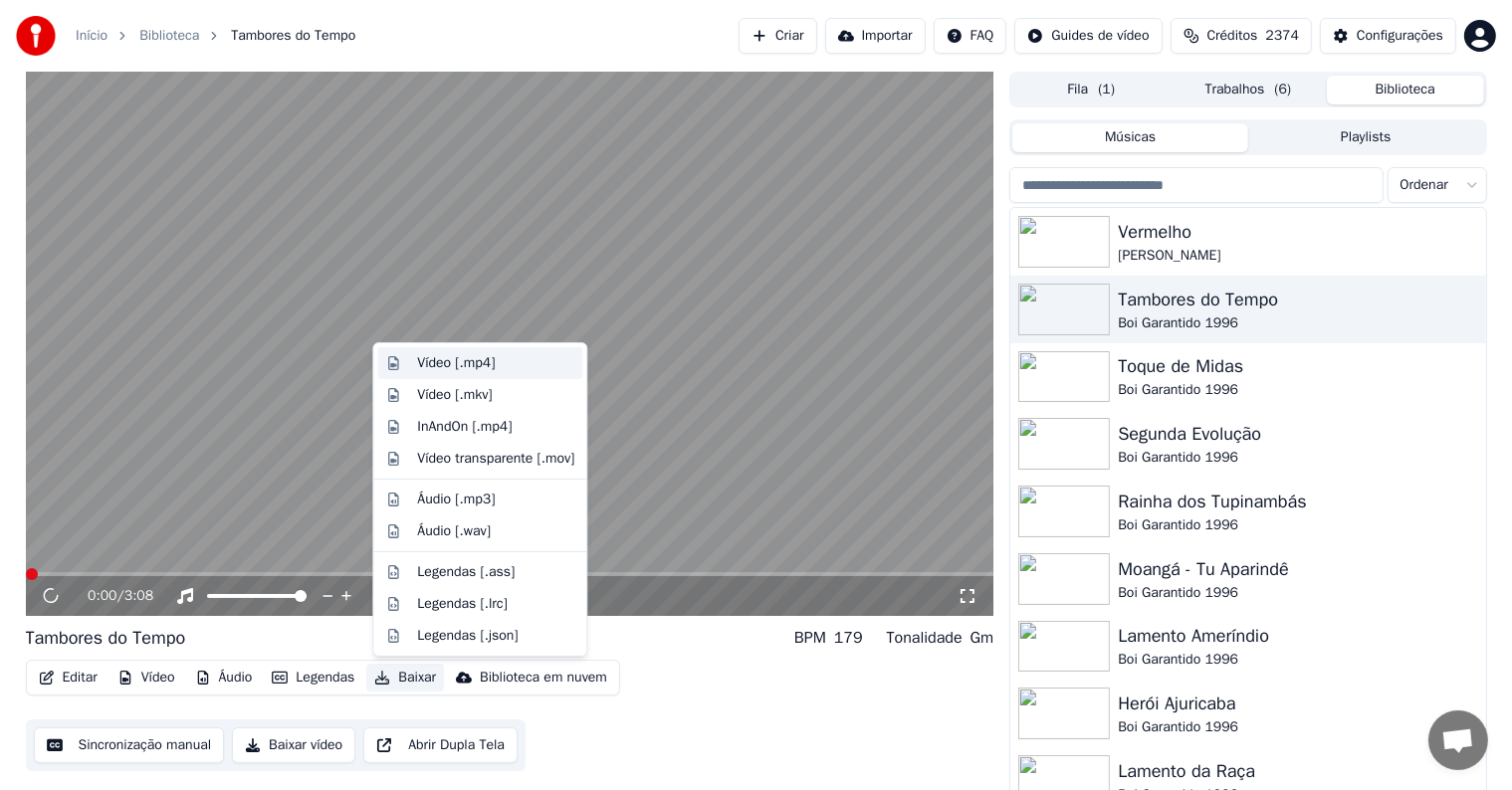 click on "Vídeo [.mp4]" at bounding box center (456, 363) 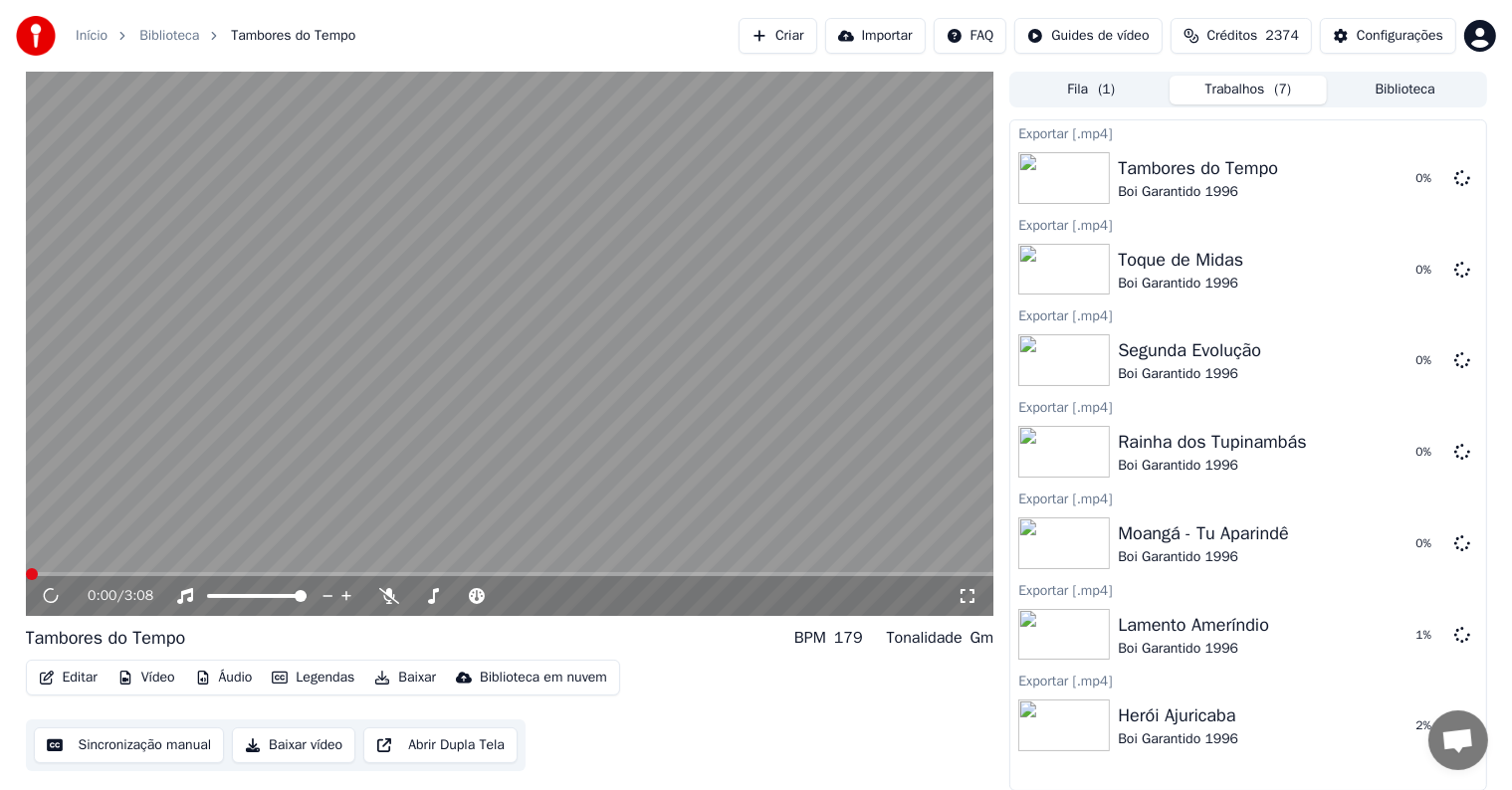 click on "Biblioteca" at bounding box center [1405, 90] 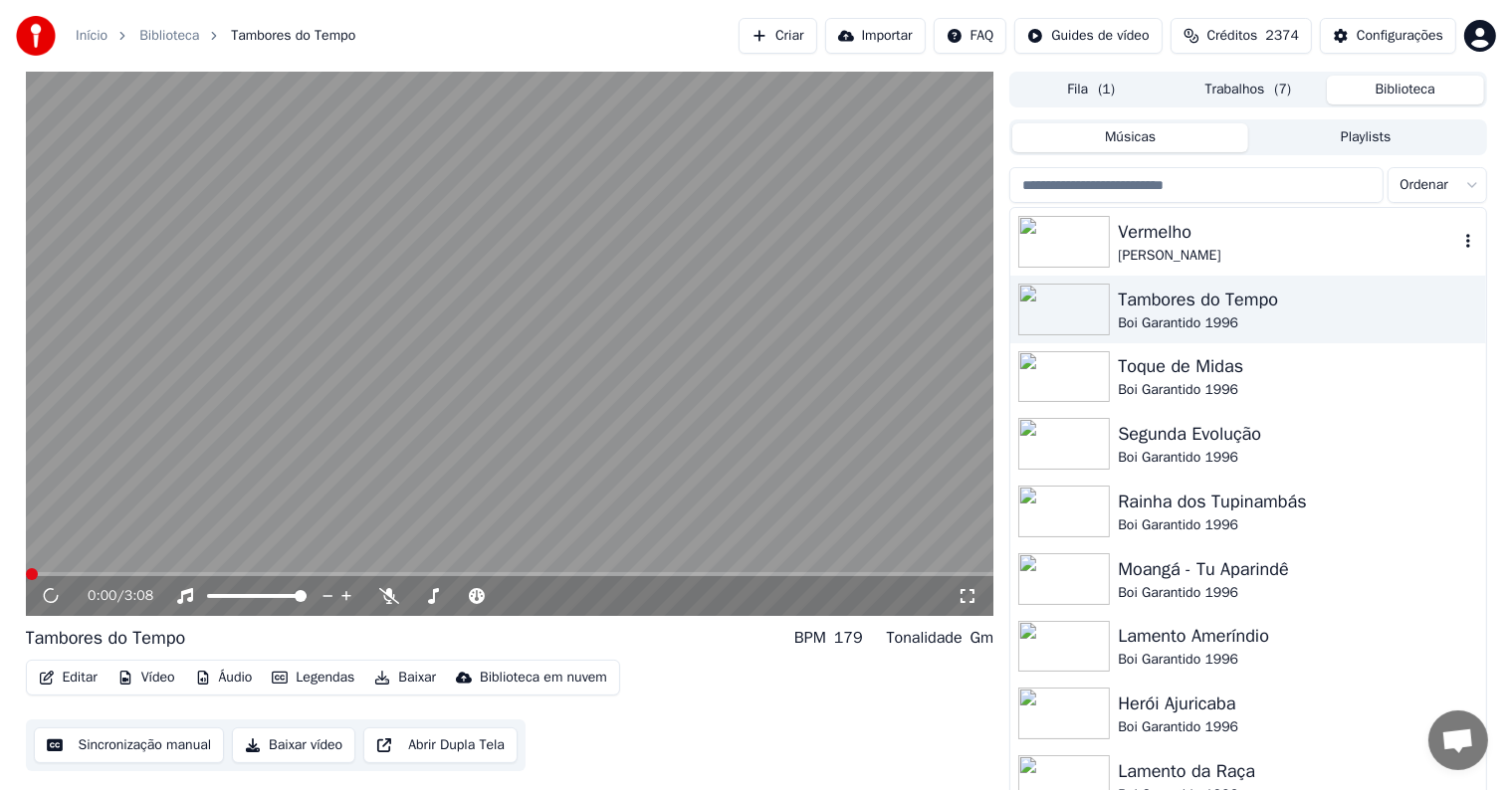 click on "Vermelho" at bounding box center (1287, 232) 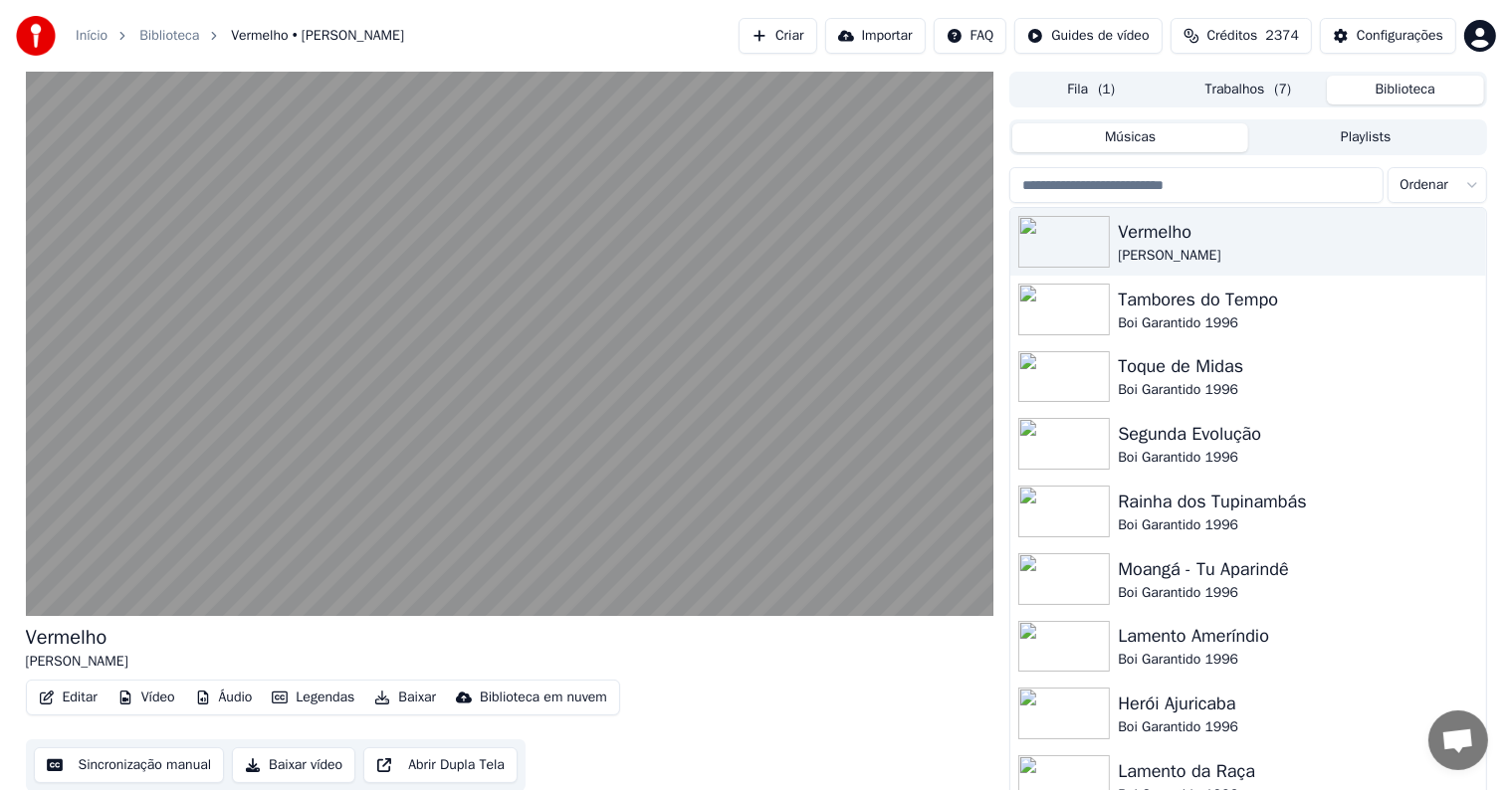 click on "Baixar" at bounding box center (405, 697) 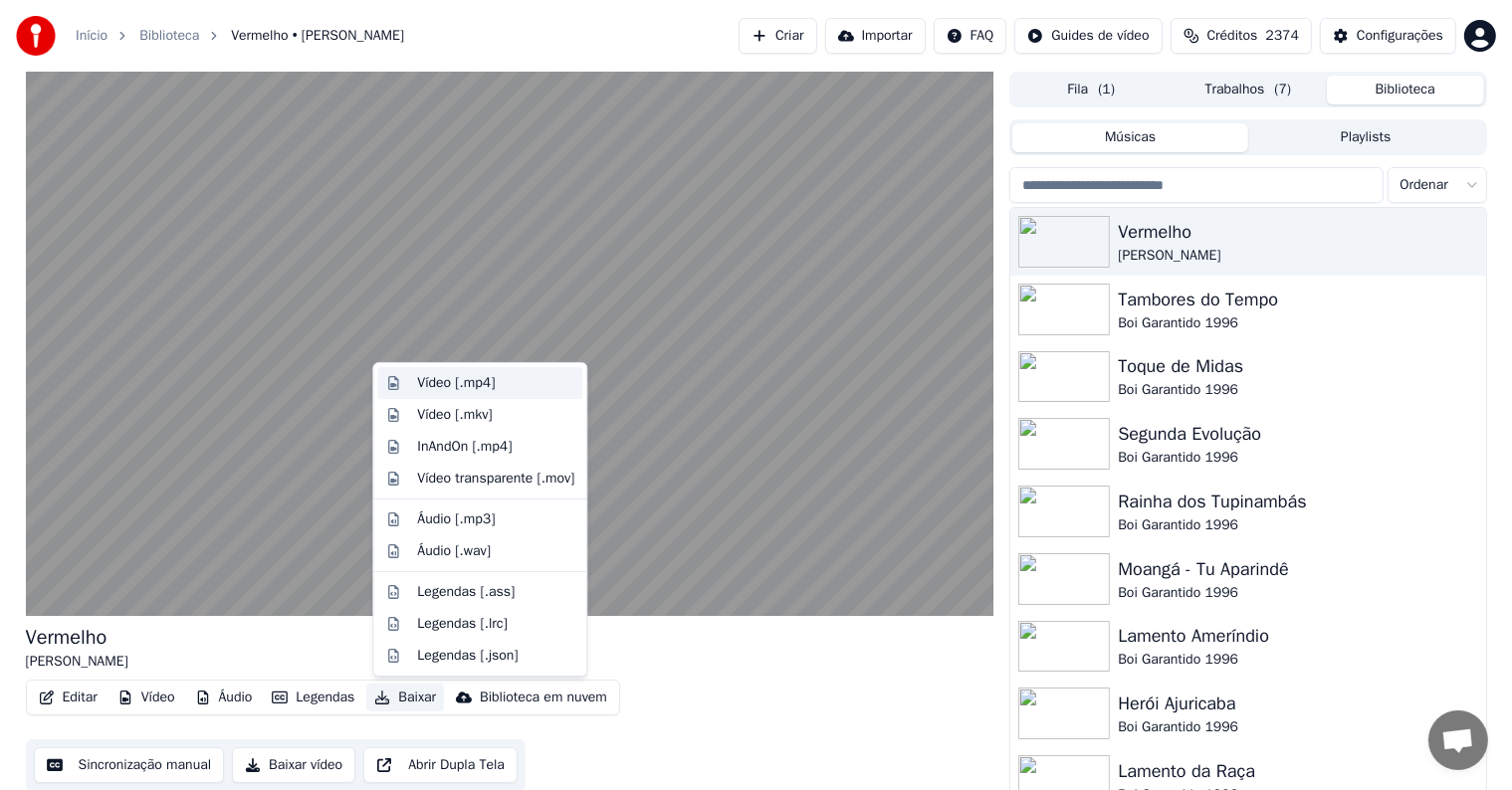 click on "Vídeo [.mp4]" at bounding box center [456, 383] 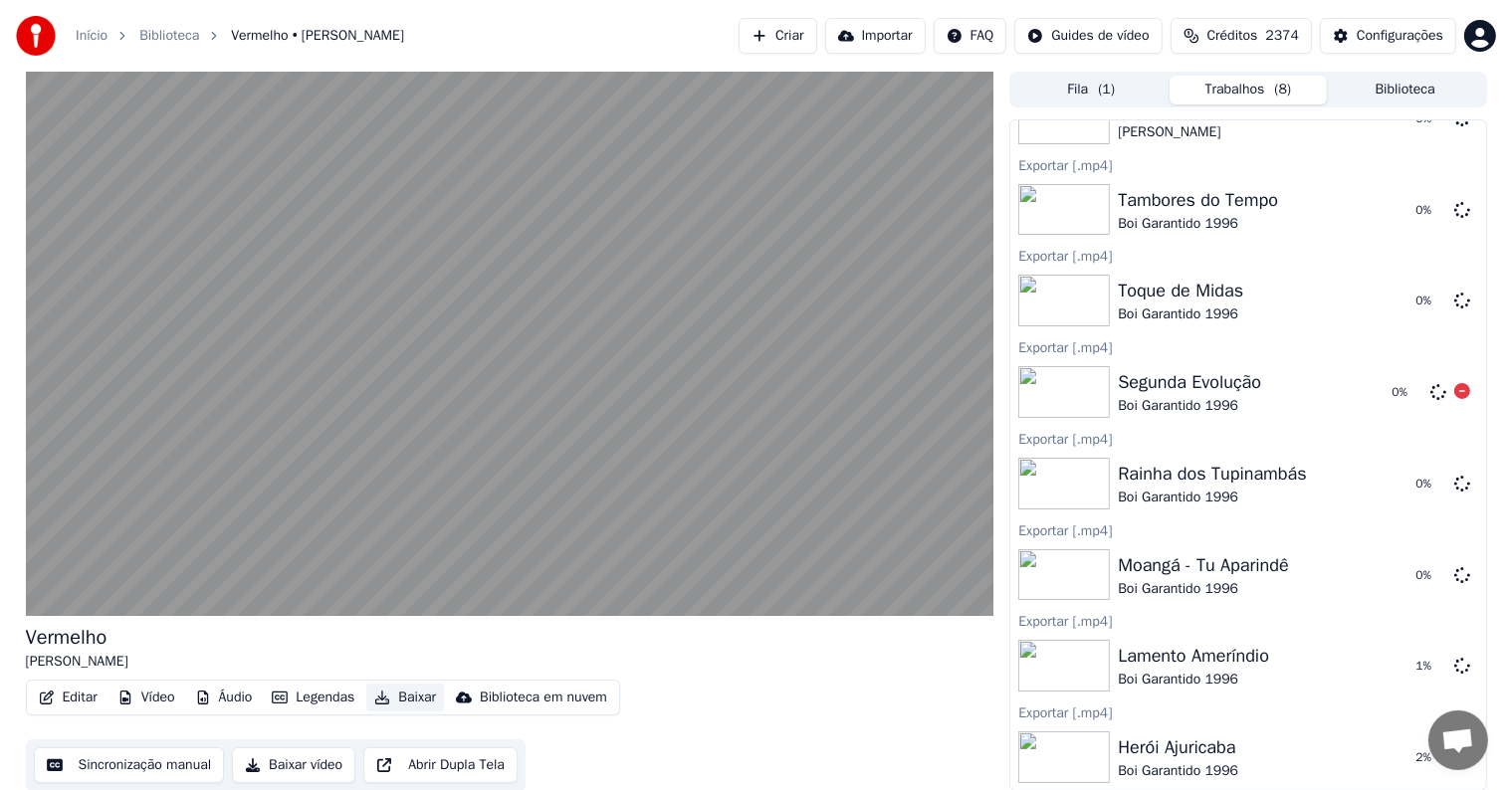 scroll, scrollTop: 0, scrollLeft: 0, axis: both 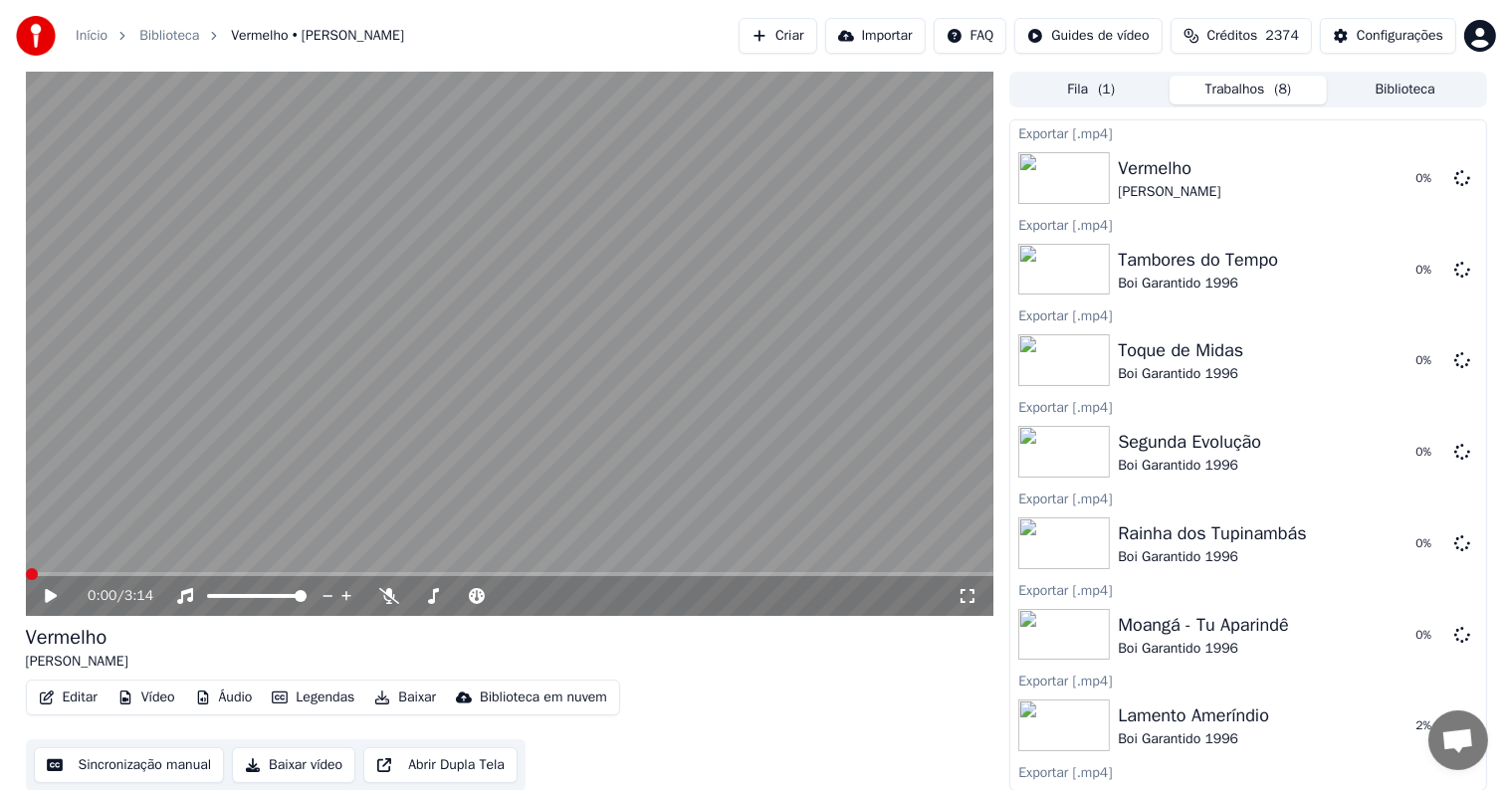 click at bounding box center (510, 343) 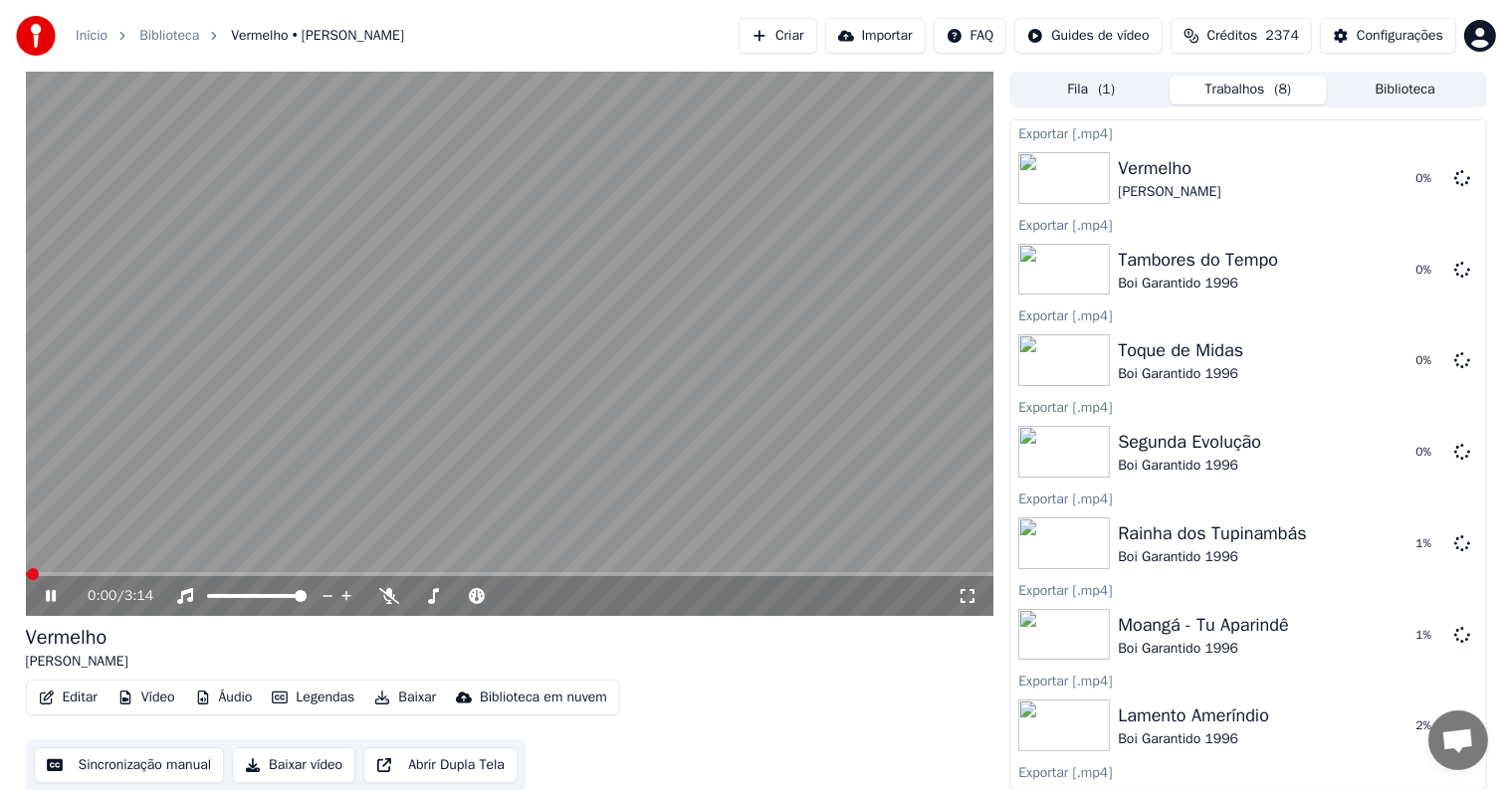 click 